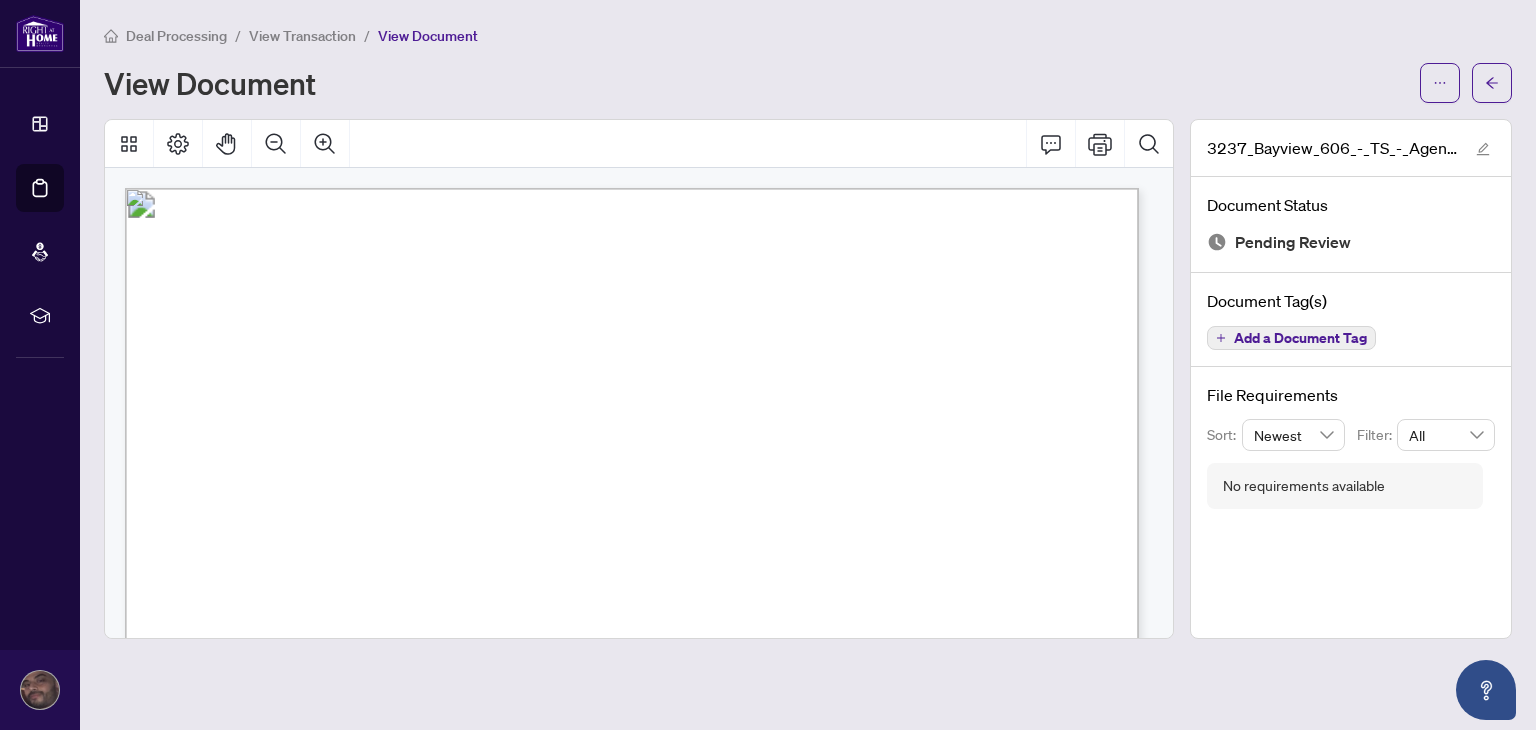 scroll, scrollTop: 0, scrollLeft: 0, axis: both 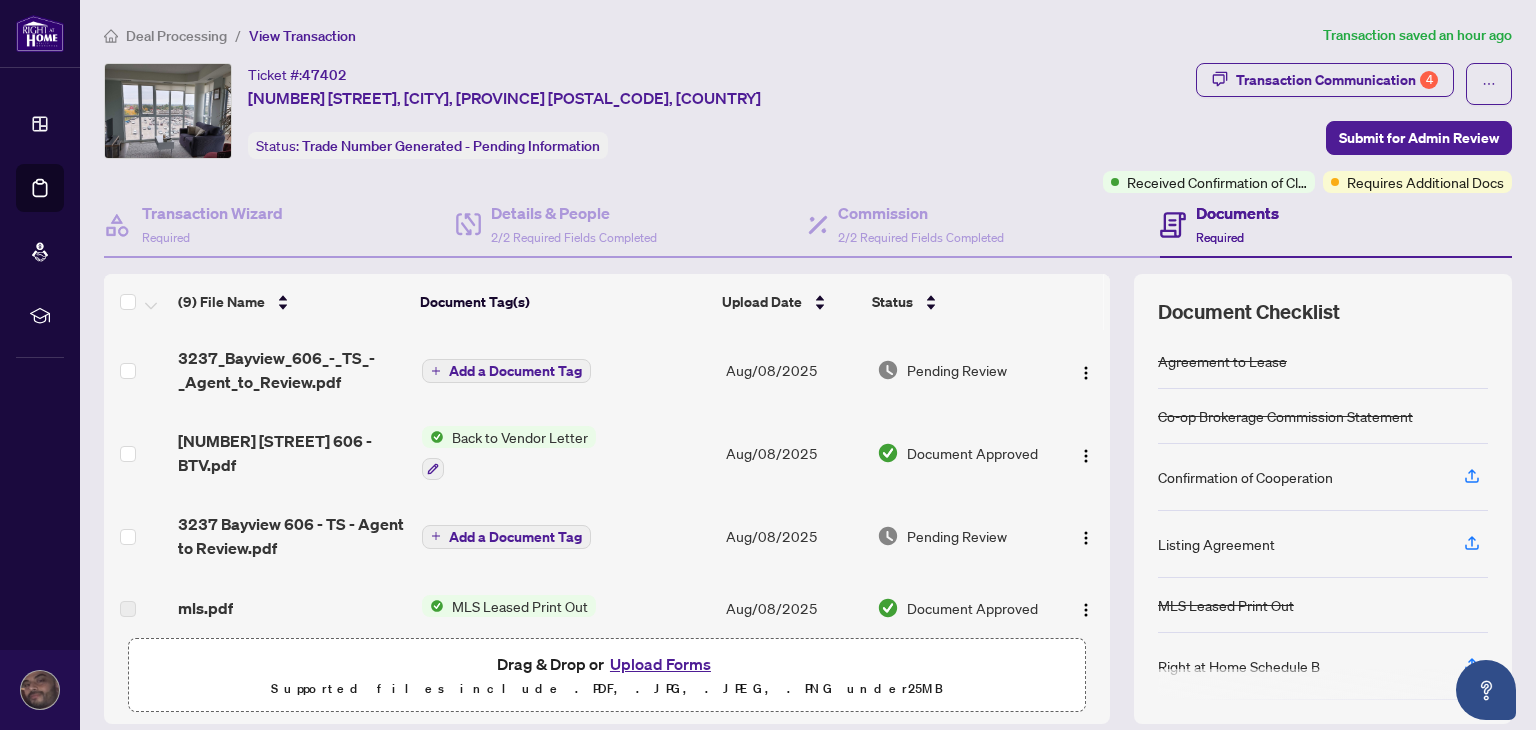 click on "Upload Forms" at bounding box center [660, 664] 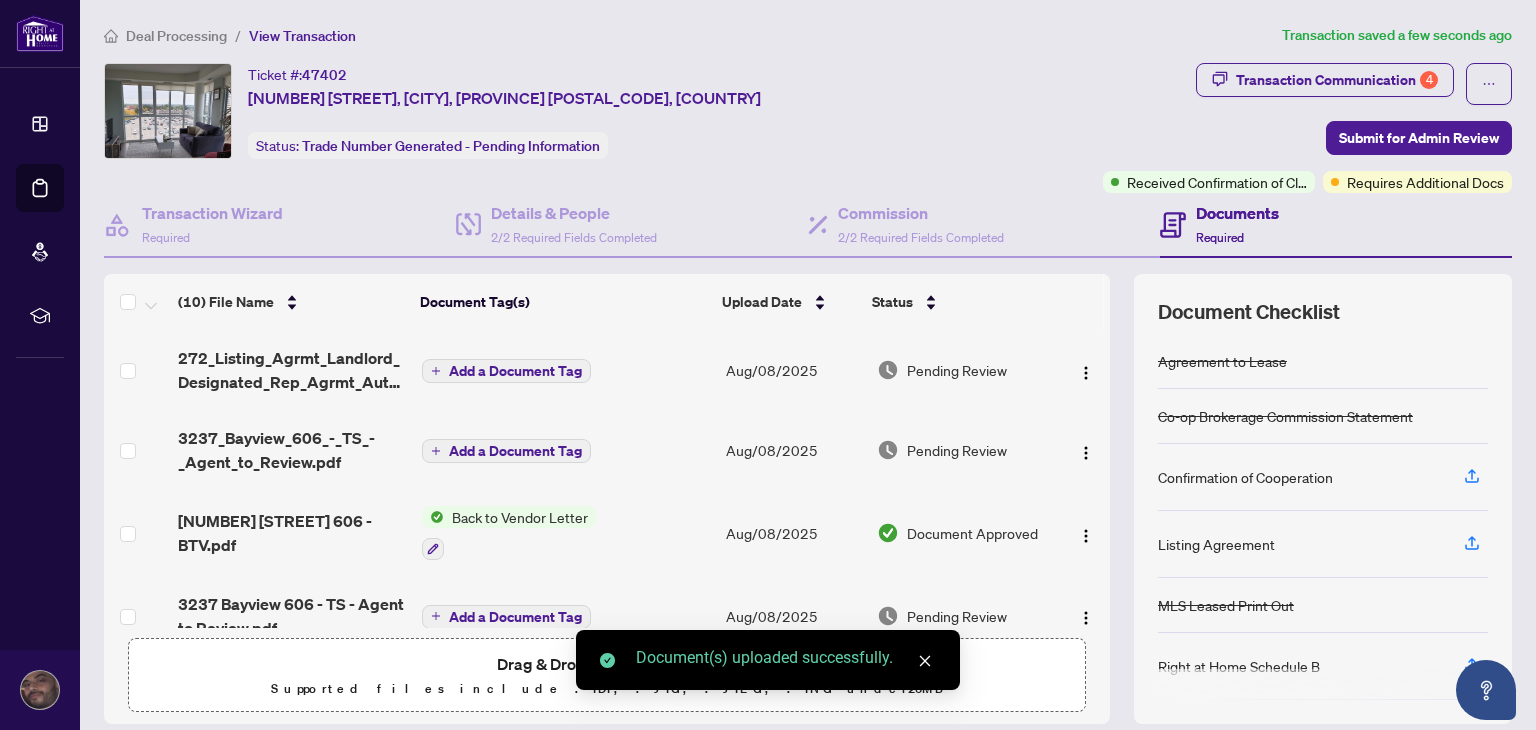 click on "(10) File Name Document Tag(s) Upload Date Status             272_Listing_Agrmt_Landlord_Designated_Rep_Agrmt_Auth_to_Offer_for_Lease_-_PropTx-OREA 1.pdf Add a Document Tag Aug/[DAY]/[YEAR] Pending Review 3237_Bayview_606_-_TS_-_Agent_to_Review.pdf Add a Document Tag Aug/[DAY]/[YEAR] Pending Review [NUMBER] [STREET] 606 - BTV.pdf Back to Vendor Letter Aug/[DAY]/[YEAR] Document Approved [NUMBER] [STREET] 606 - TS - Agent to Review.pdf Add a Document Tag Aug/[DAY]/[YEAR] Pending Review mls.pdf MLS Leased Print Out Aug/[DAY]/[YEAR] Document Approved [NUMBER] [STREET] 606 - CS 2.pdf Co-op Brokerage Commission Statement Aug/[DAY]/[YEAR] Document Approved RAH deposit receipt.pdf Right at Home Deposit Receipt Aug/[DAY]/[YEAR] Document Approved APS- signed acknowledgment 1.pdf Agreement to Lease Aug/[DAY]/[YEAR] Document Approved APS- signed acknowledgment 1.pdf Agreement to Lease Aug/[DAY]/[YEAR] Document Approved RBC SLIP CASH SLIP.pdf Deposit Slip - Bank Aug/[DAY]/[YEAR] Document Approved Drag & Drop or Upload Forms Supported files include   .PDF, .JPG, .JPEG, .PNG" at bounding box center (808, 499) 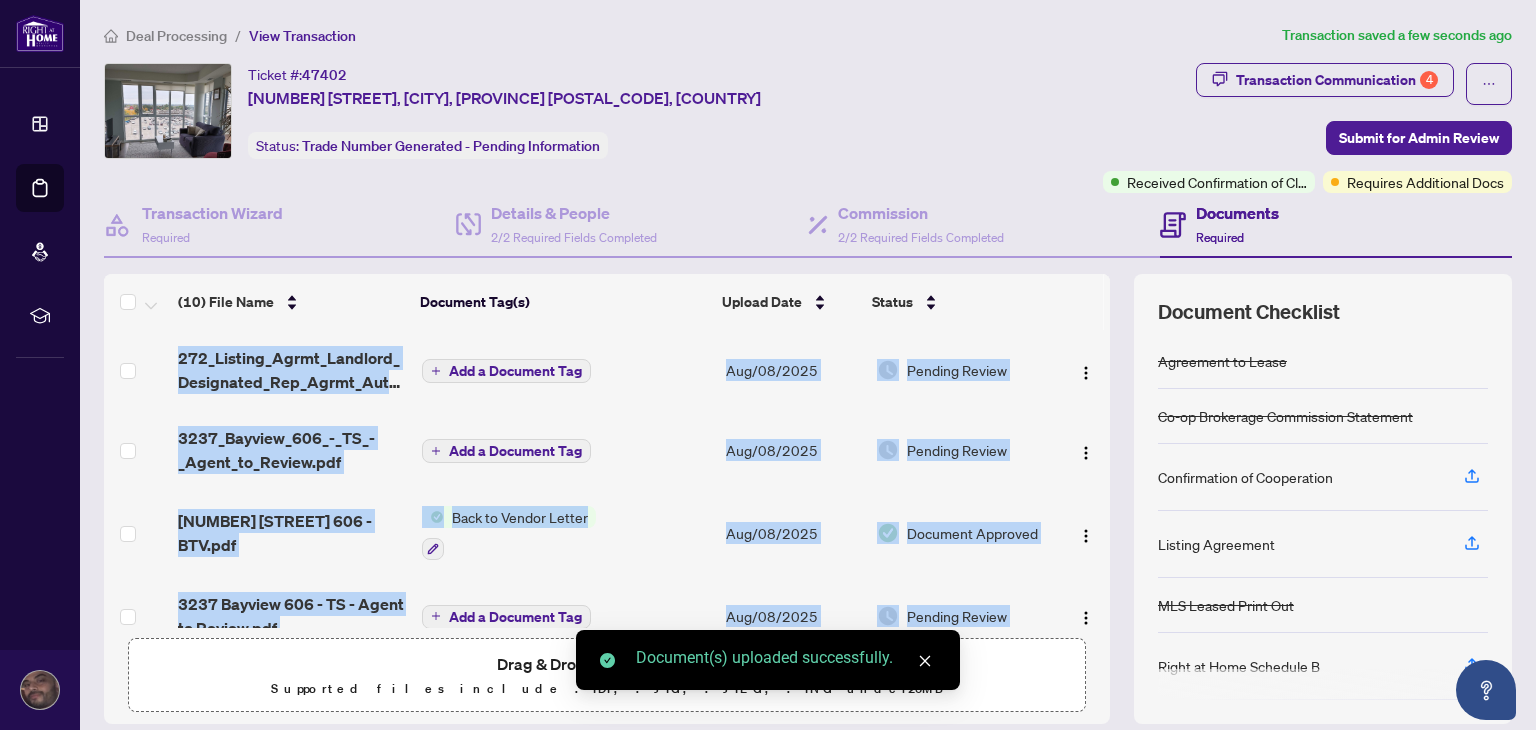 click on "(10) File Name Document Tag(s) Upload Date Status             272_Listing_Agrmt_Landlord_Designated_Rep_Agrmt_Auth_to_Offer_for_Lease_-_PropTx-OREA 1.pdf Add a Document Tag Aug/[DAY]/[YEAR] Pending Review 3237_Bayview_606_-_TS_-_Agent_to_Review.pdf Add a Document Tag Aug/[DAY]/[YEAR] Pending Review [NUMBER] [STREET] 606 - BTV.pdf Back to Vendor Letter Aug/[DAY]/[YEAR] Document Approved [NUMBER] [STREET] 606 - TS - Agent to Review.pdf Add a Document Tag Aug/[DAY]/[YEAR] Pending Review mls.pdf MLS Leased Print Out Aug/[DAY]/[YEAR] Document Approved [NUMBER] [STREET] 606 - CS 2.pdf Co-op Brokerage Commission Statement Aug/[DAY]/[YEAR] Document Approved RAH deposit receipt.pdf Right at Home Deposit Receipt Aug/[DAY]/[YEAR] Document Approved APS- signed acknowledgment 1.pdf Agreement to Lease Aug/[DAY]/[YEAR] Document Approved APS- signed acknowledgment 1.pdf Agreement to Lease Aug/[DAY]/[YEAR] Document Approved RBC SLIP CASH SLIP.pdf Deposit Slip - Bank Aug/[DAY]/[YEAR] Document Approved Drag & Drop or Upload Forms Supported files include   .PDF, .JPG, .JPEG, .PNG" at bounding box center [808, 499] 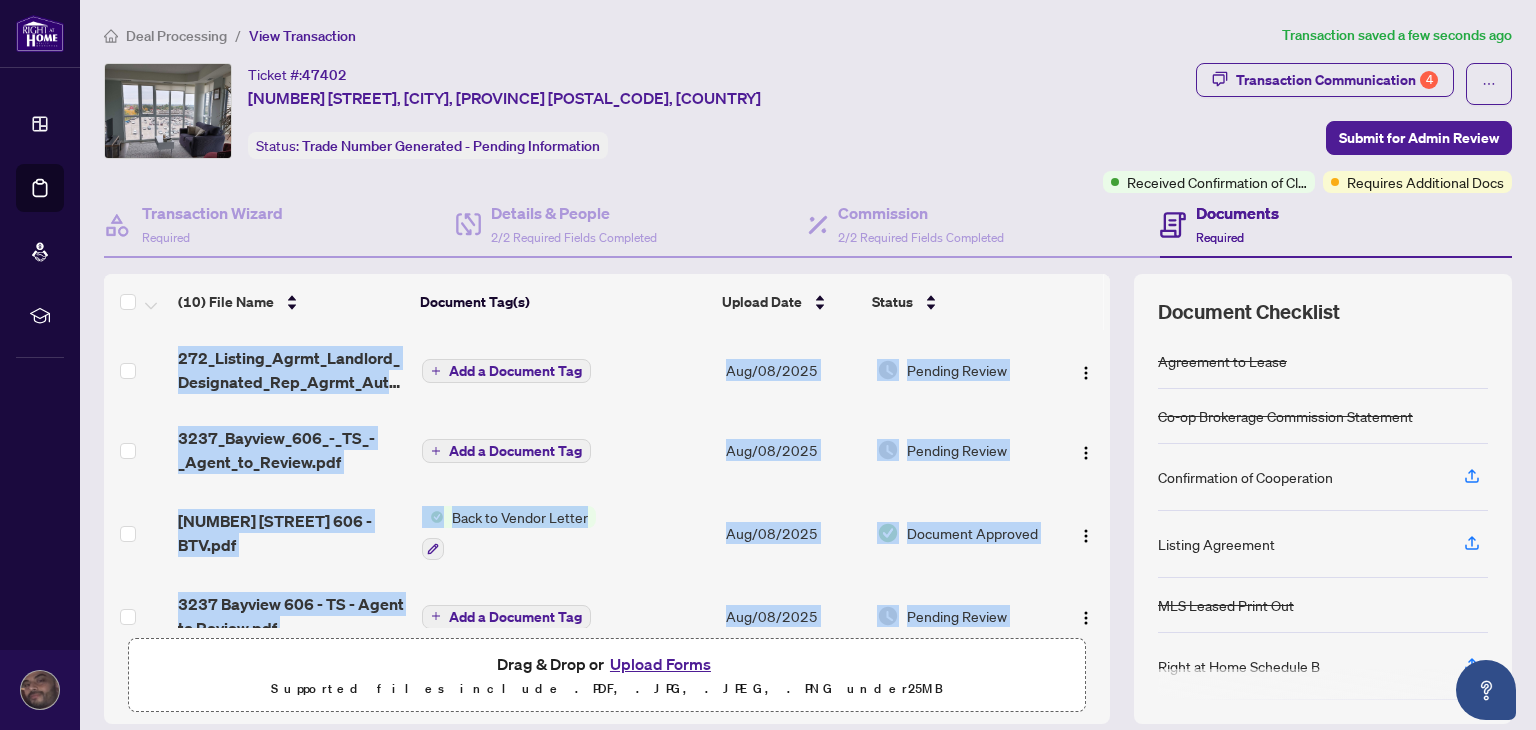 click on "(10) File Name Document Tag(s) Upload Date Status             272_Listing_Agrmt_Landlord_Designated_Rep_Agrmt_Auth_to_Offer_for_Lease_-_PropTx-OREA 1.pdf Add a Document Tag Aug/[DAY]/[YEAR] Pending Review 3237_Bayview_606_-_TS_-_Agent_to_Review.pdf Add a Document Tag Aug/[DAY]/[YEAR] Pending Review [NUMBER] [STREET] 606 - BTV.pdf Back to Vendor Letter Aug/[DAY]/[YEAR] Document Approved [NUMBER] [STREET] 606 - TS - Agent to Review.pdf Add a Document Tag Aug/[DAY]/[YEAR] Pending Review mls.pdf MLS Leased Print Out Aug/[DAY]/[YEAR] Document Approved [NUMBER] [STREET] 606 - CS 2.pdf Co-op Brokerage Commission Statement Aug/[DAY]/[YEAR] Document Approved RAH deposit receipt.pdf Right at Home Deposit Receipt Aug/[DAY]/[YEAR] Document Approved APS- signed acknowledgment 1.pdf Agreement to Lease Aug/[DAY]/[YEAR] Document Approved APS- signed acknowledgment 1.pdf Agreement to Lease Aug/[DAY]/[YEAR] Document Approved RBC SLIP CASH SLIP.pdf Deposit Slip - Bank Aug/[DAY]/[YEAR] Document Approved Drag & Drop or Upload Forms Supported files include   .PDF, .JPG, .JPEG, .PNG" at bounding box center [808, 499] 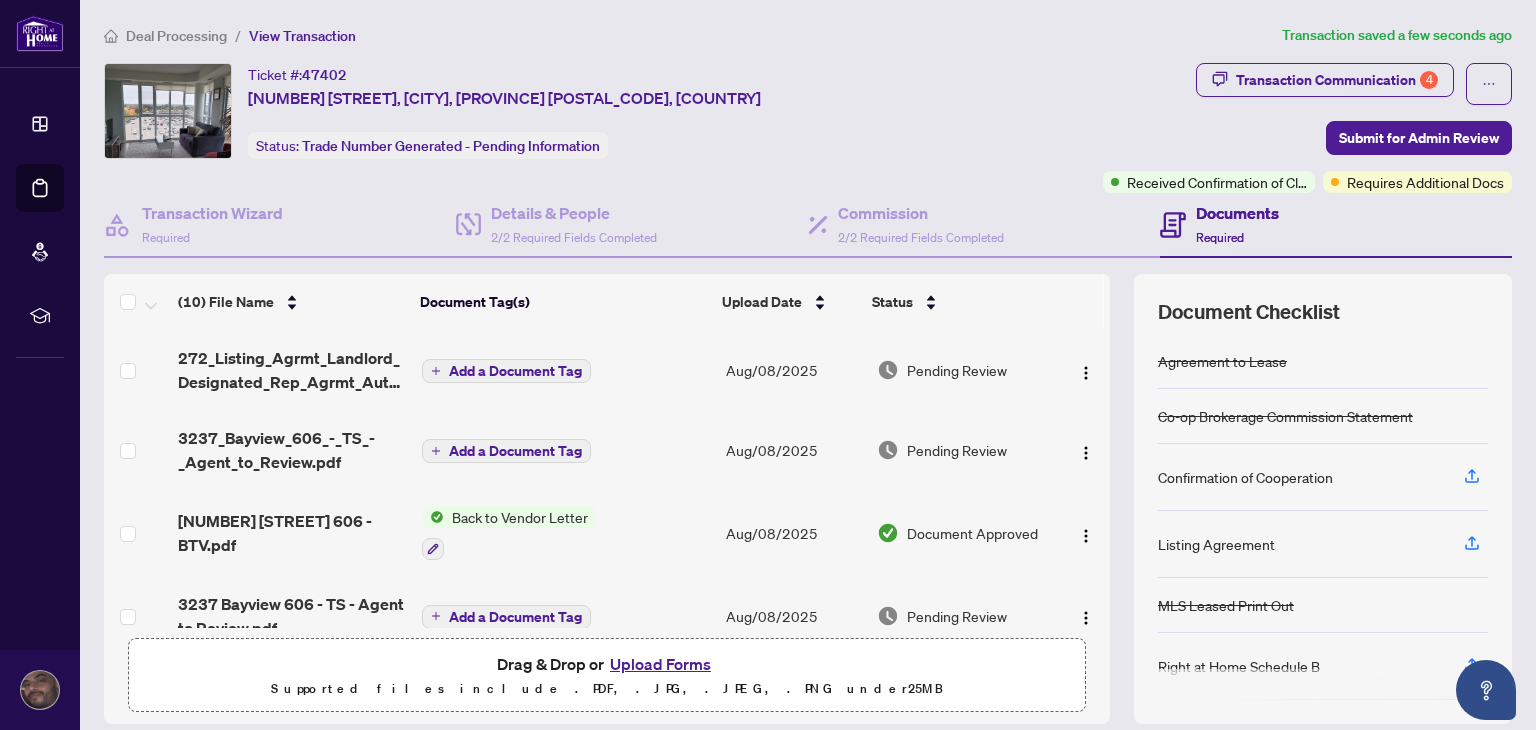 click on "(10) File Name Document Tag(s) Upload Date Status             272_Listing_Agrmt_Landlord_Designated_Rep_Agrmt_Auth_to_Offer_for_Lease_-_PropTx-OREA 1.pdf Add a Document Tag Aug/[DAY]/[YEAR] Pending Review 3237_Bayview_606_-_TS_-_Agent_to_Review.pdf Add a Document Tag Aug/[DAY]/[YEAR] Pending Review [NUMBER] [STREET] 606 - BTV.pdf Back to Vendor Letter Aug/[DAY]/[YEAR] Document Approved [NUMBER] [STREET] 606 - TS - Agent to Review.pdf Add a Document Tag Aug/[DAY]/[YEAR] Pending Review mls.pdf MLS Leased Print Out Aug/[DAY]/[YEAR] Document Approved [NUMBER] [STREET] 606 - CS 2.pdf Co-op Brokerage Commission Statement Aug/[DAY]/[YEAR] Document Approved RAH deposit receipt.pdf Right at Home Deposit Receipt Aug/[DAY]/[YEAR] Document Approved APS- signed acknowledgment 1.pdf Agreement to Lease Aug/[DAY]/[YEAR] Document Approved APS- signed acknowledgment 1.pdf Agreement to Lease Aug/[DAY]/[YEAR] Document Approved RBC SLIP CASH SLIP.pdf Deposit Slip - Bank Aug/[DAY]/[YEAR] Document Approved Drag & Drop or Upload Forms Supported files include   .PDF, .JPG, .JPEG, .PNG" at bounding box center [808, 499] 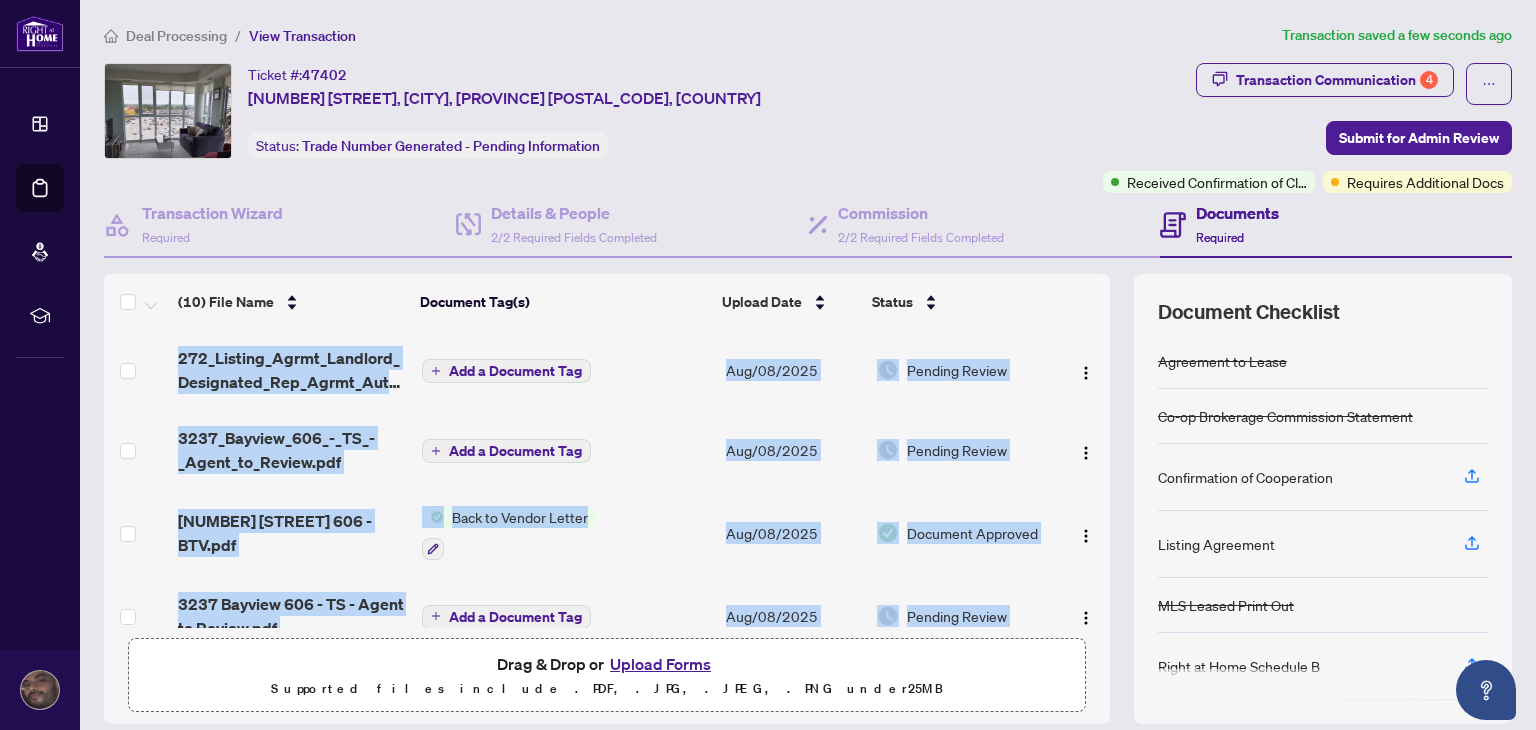 click on "(10) File Name Document Tag(s) Upload Date Status             272_Listing_Agrmt_Landlord_Designated_Rep_Agrmt_Auth_to_Offer_for_Lease_-_PropTx-OREA 1.pdf Add a Document Tag Aug/[DAY]/[YEAR] Pending Review 3237_Bayview_606_-_TS_-_Agent_to_Review.pdf Add a Document Tag Aug/[DAY]/[YEAR] Pending Review [NUMBER] [STREET] 606 - BTV.pdf Back to Vendor Letter Aug/[DAY]/[YEAR] Document Approved [NUMBER] [STREET] 606 - TS - Agent to Review.pdf Add a Document Tag Aug/[DAY]/[YEAR] Pending Review mls.pdf MLS Leased Print Out Aug/[DAY]/[YEAR] Document Approved [NUMBER] [STREET] 606 - CS 2.pdf Co-op Brokerage Commission Statement Aug/[DAY]/[YEAR] Document Approved RAH deposit receipt.pdf Right at Home Deposit Receipt Aug/[DAY]/[YEAR] Document Approved APS- signed acknowledgment 1.pdf Agreement to Lease Aug/[DAY]/[YEAR] Document Approved APS- signed acknowledgment 1.pdf Agreement to Lease Aug/[DAY]/[YEAR] Document Approved RBC SLIP CASH SLIP.pdf Deposit Slip - Bank Aug/[DAY]/[YEAR] Document Approved Drag & Drop or Upload Forms Supported files include   .PDF, .JPG, .JPEG, .PNG" at bounding box center [808, 499] 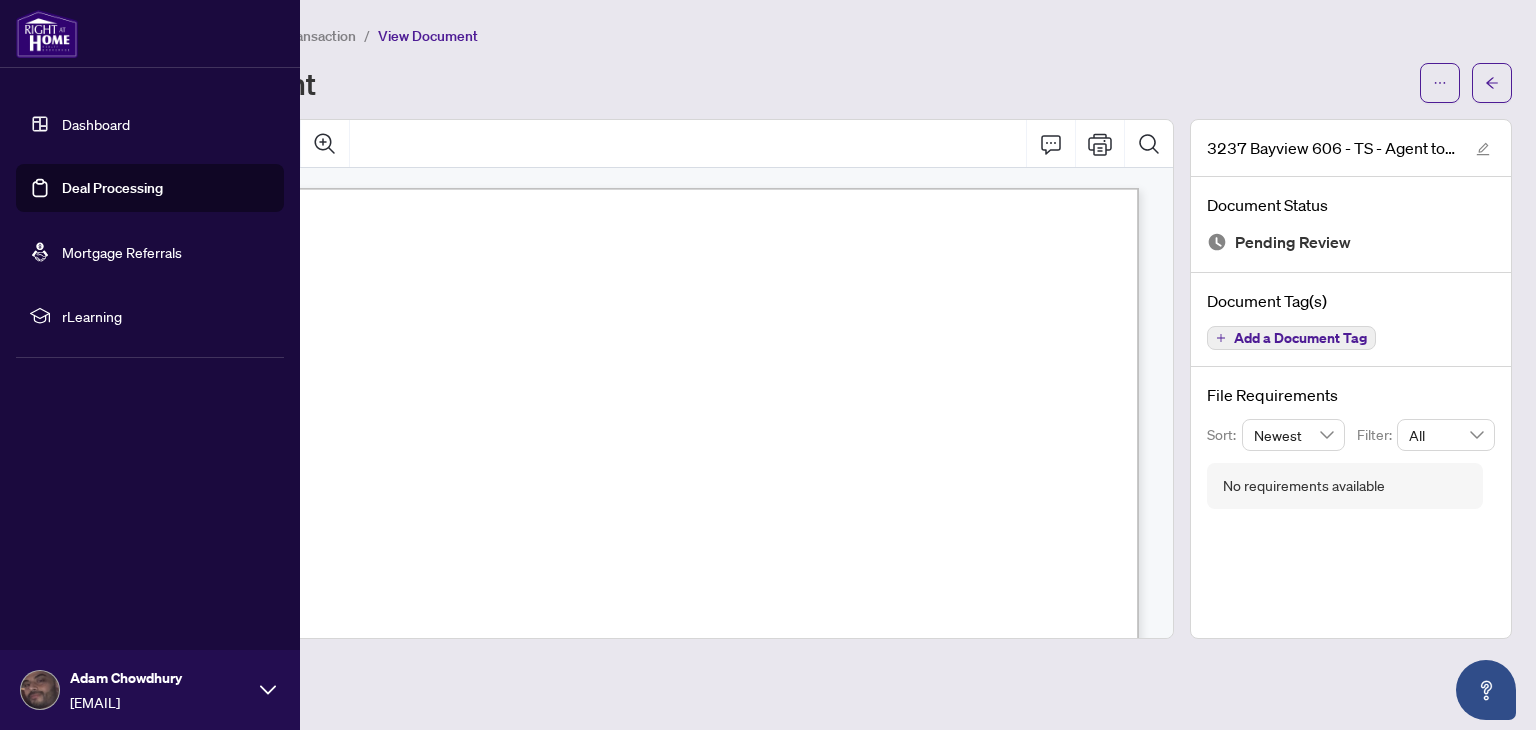 click on "Deal Processing" at bounding box center [112, 188] 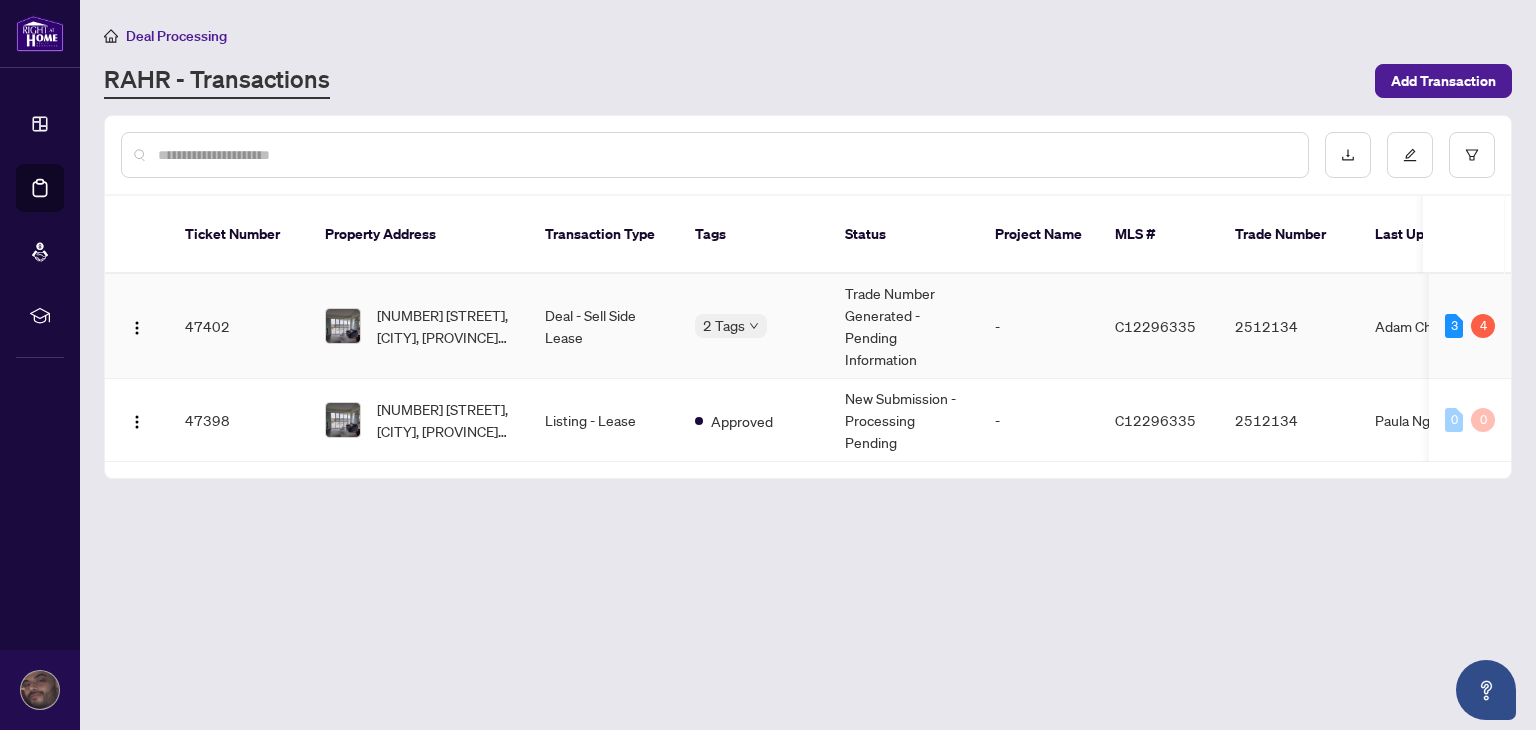 click on "[NUMBER] [STREET], [CITY], [PROVINCE] [POSTAL_CODE], [COUNTRY]" at bounding box center (419, 326) 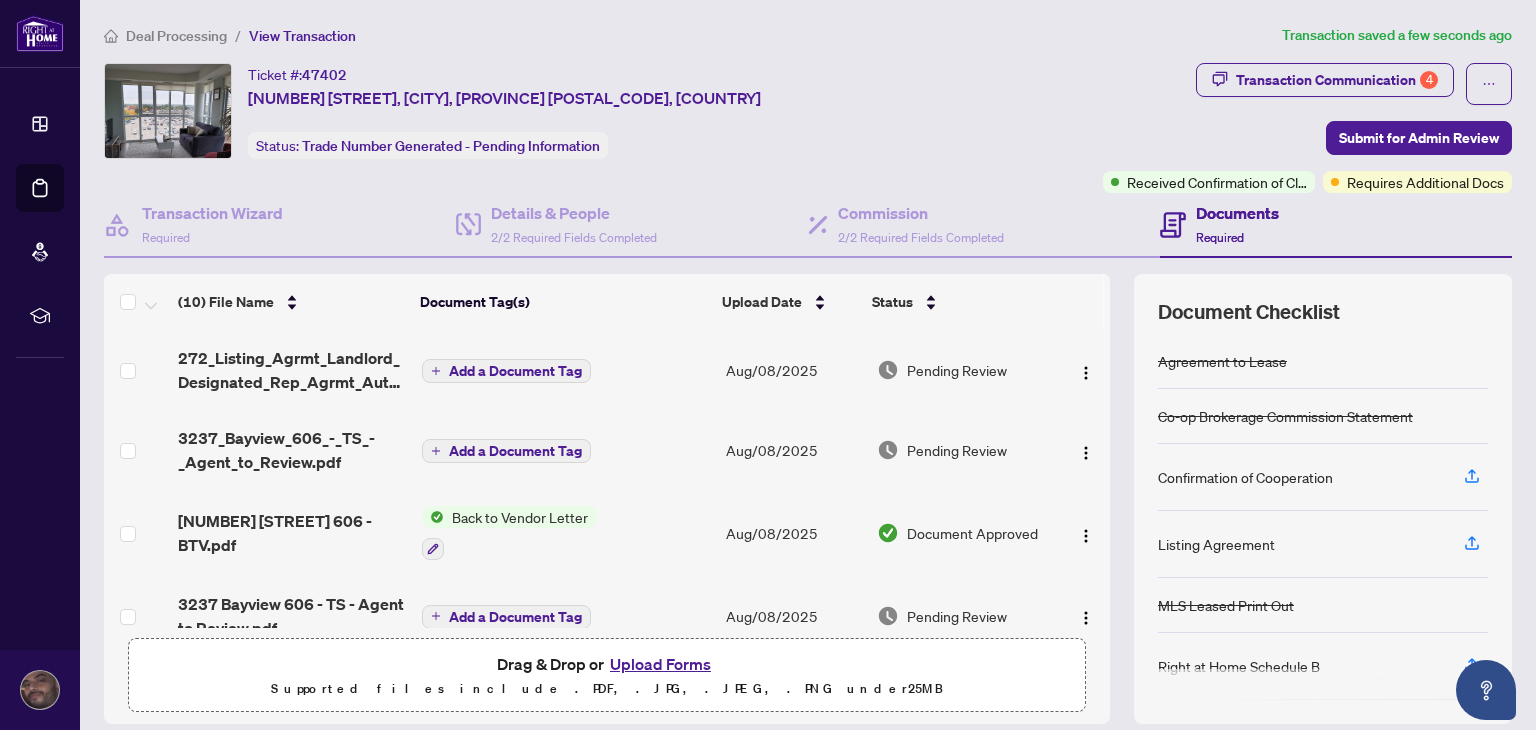 scroll, scrollTop: 256, scrollLeft: 0, axis: vertical 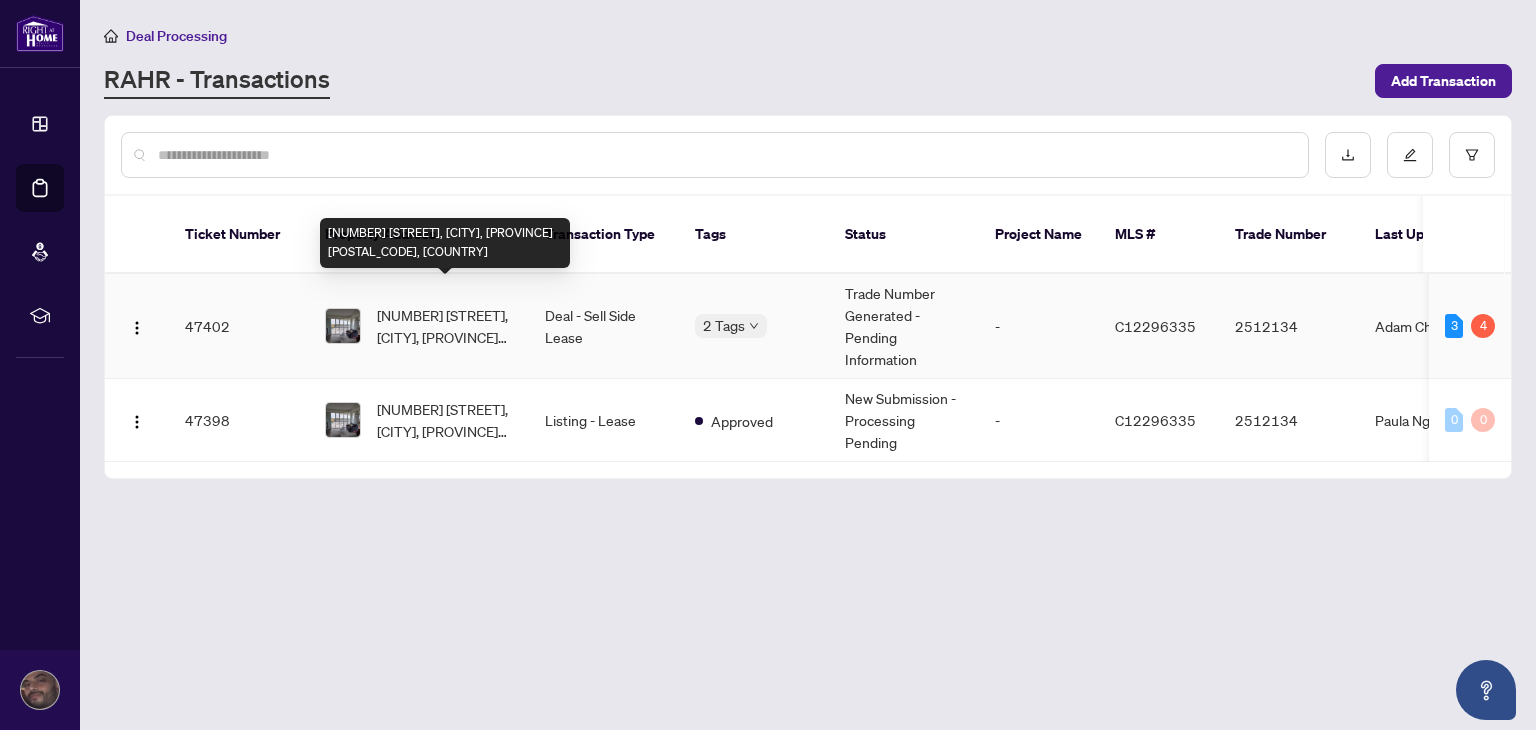 click on "[NUMBER] [STREET], [CITY], [PROVINCE] [POSTAL_CODE], [COUNTRY]" at bounding box center [445, 326] 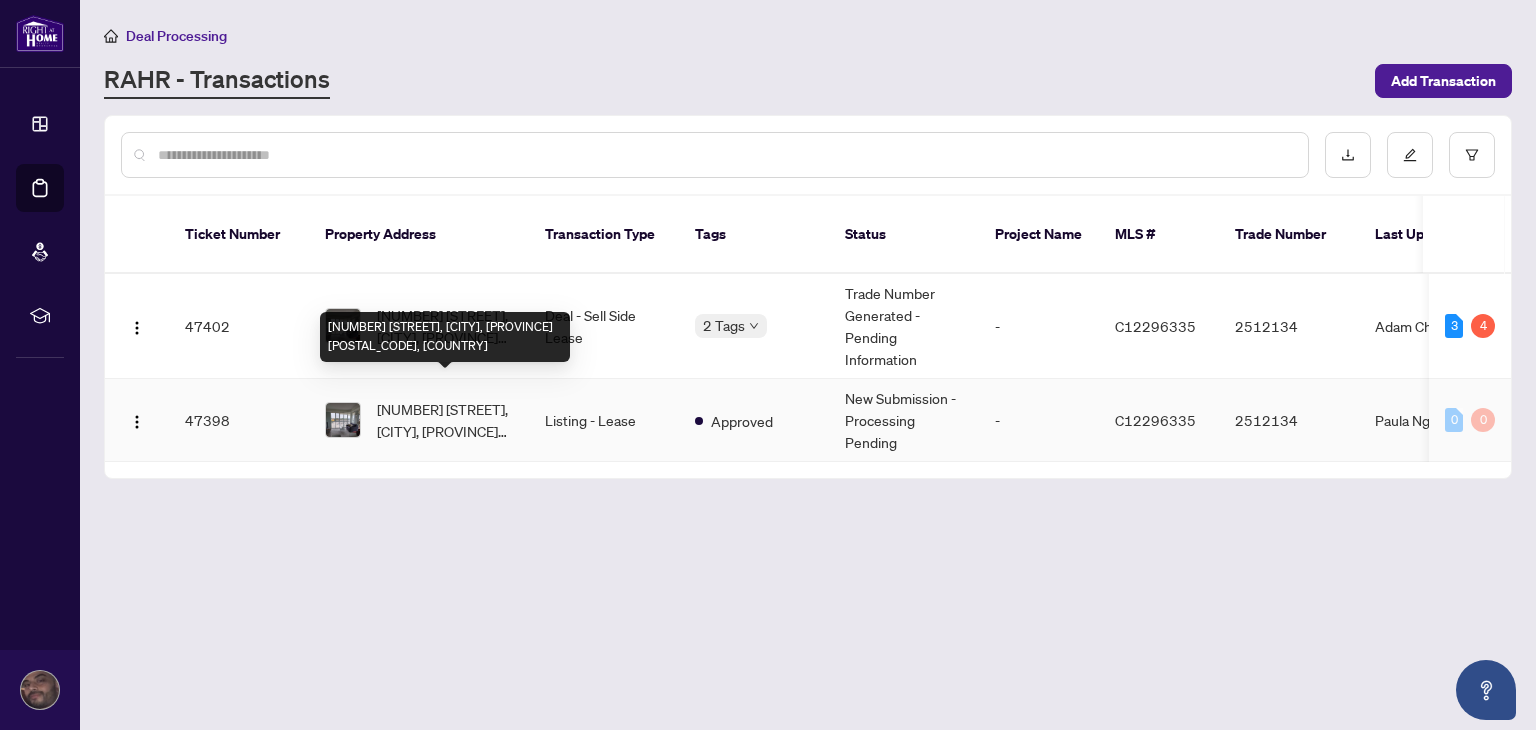 click on "[NUMBER] [STREET], [CITY], [PROVINCE] [POSTAL_CODE], [COUNTRY]" at bounding box center [445, 420] 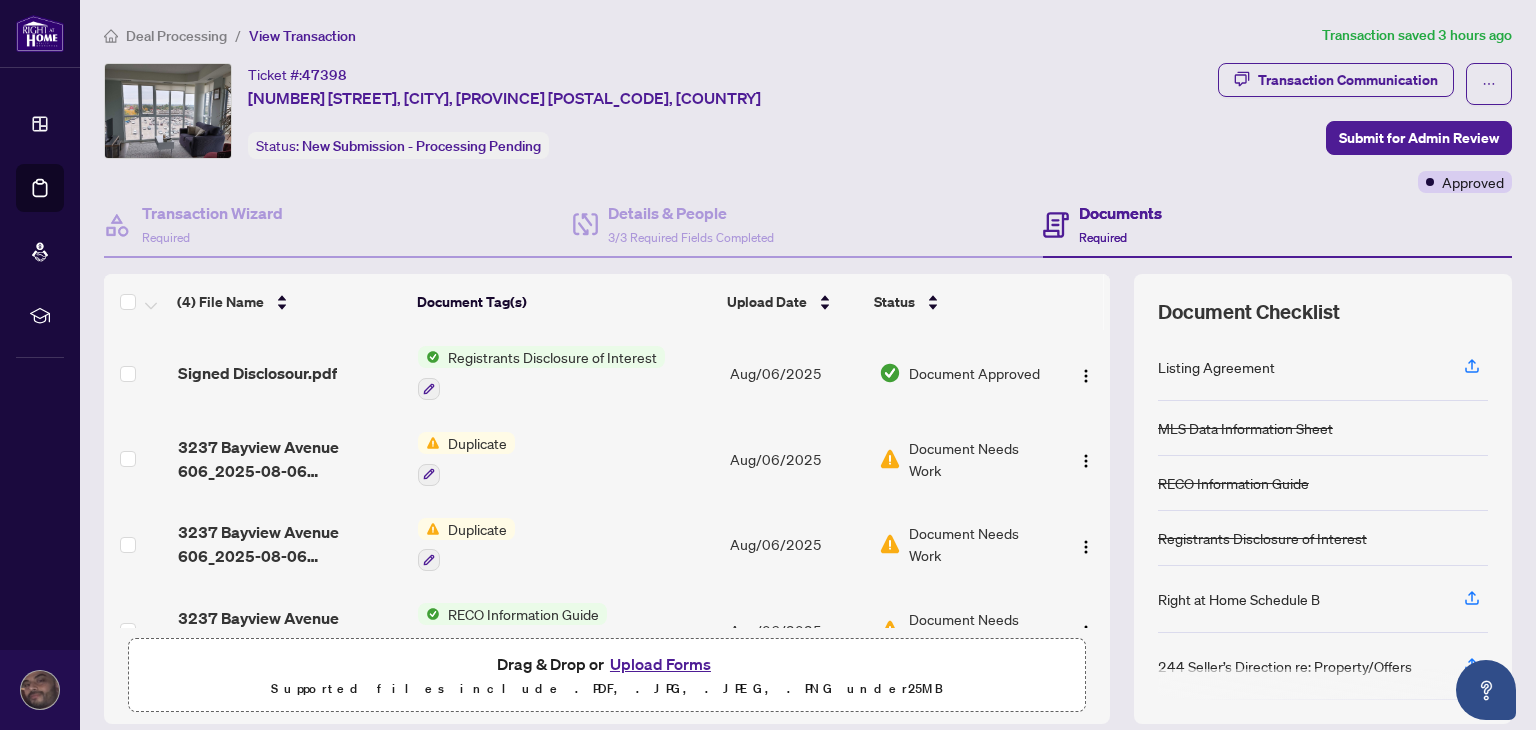 click on "(4) File Name Document Tag(s) Upload Date Status             Signed Disclosour.pdf Registrants Disclosure of Interest Aug/[DAY]/[YEAR] Document Approved [NUMBER] [STREET] 606_2025-08-06 11_57_10.pdf Duplicate Aug/[DAY]/[YEAR] Document Needs Work [NUMBER] [STREET] 606_2025-08-06 11_57_10.pdf Duplicate Aug/[DAY]/[YEAR] Document Needs Work [NUMBER] [STREET] 606_2025-08-06 11_57_10.pdf RECO Information Guide 210 Listing Agreement - Landlord Representation Agreement Authority to Offer forLease + 1 Aug/[DAY]/[YEAR] Document Needs Work Drag & Drop or Upload Forms Supported files include   .PDF, .JPG, .JPEG, .PNG   under  25 MB Document Checklist Listing Agreement MLS Data Information Sheet RECO Information Guide Registrants Disclosure of Interest Right at Home Schedule B 244 Seller’s Direction re: Property/Offers 248 Entry/Access to Property Tenant Acknowledgement" at bounding box center [808, 499] 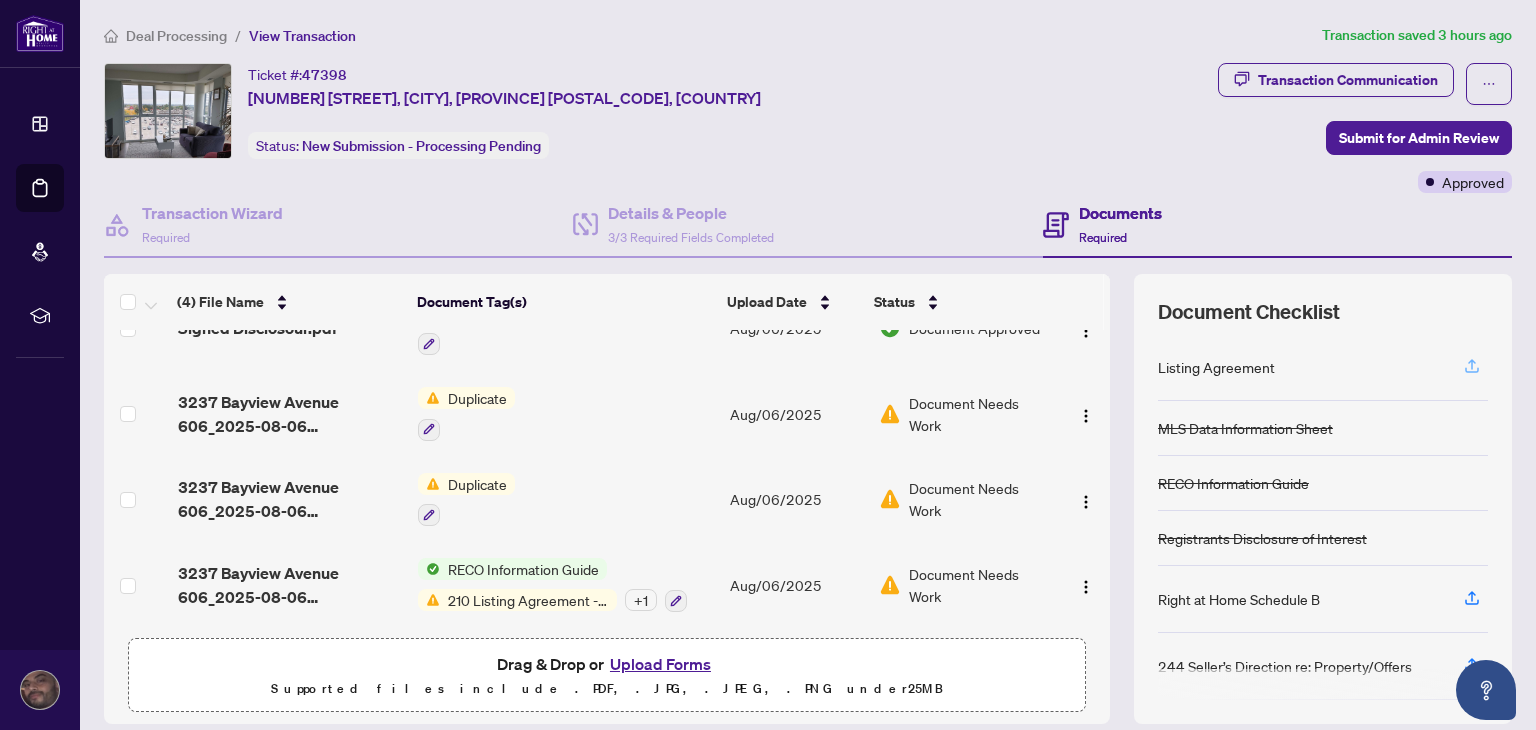 click 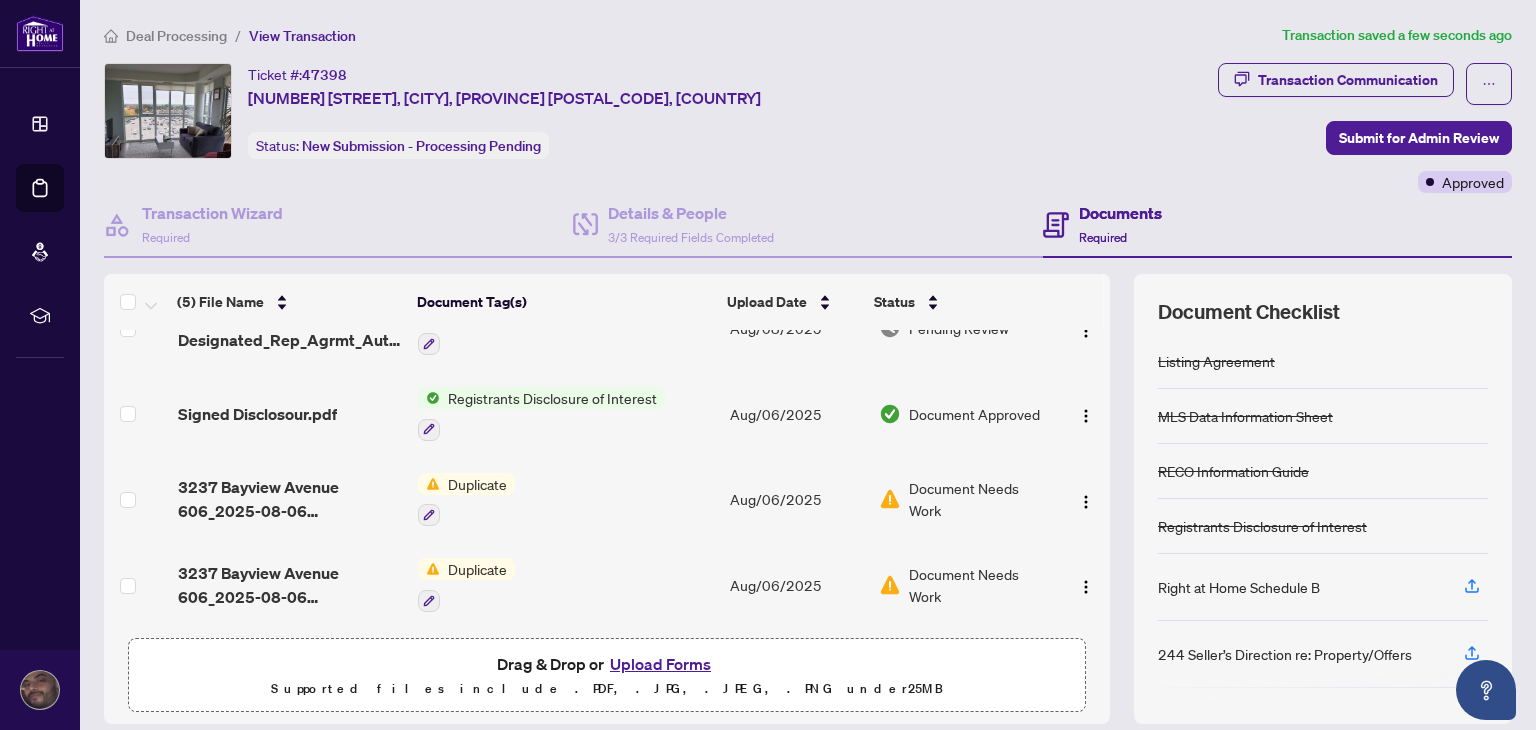 scroll, scrollTop: 135, scrollLeft: 0, axis: vertical 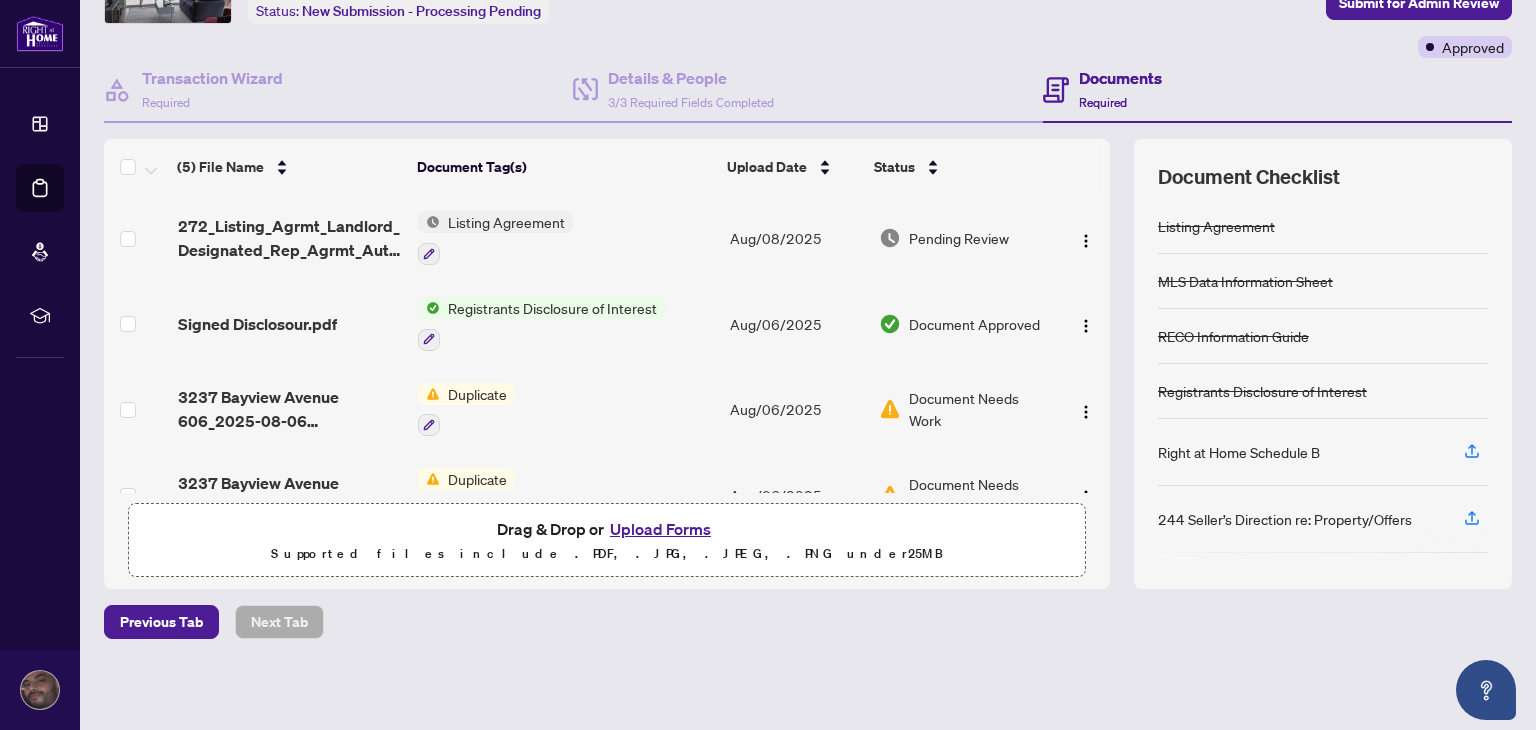 click at bounding box center (1083, 495) 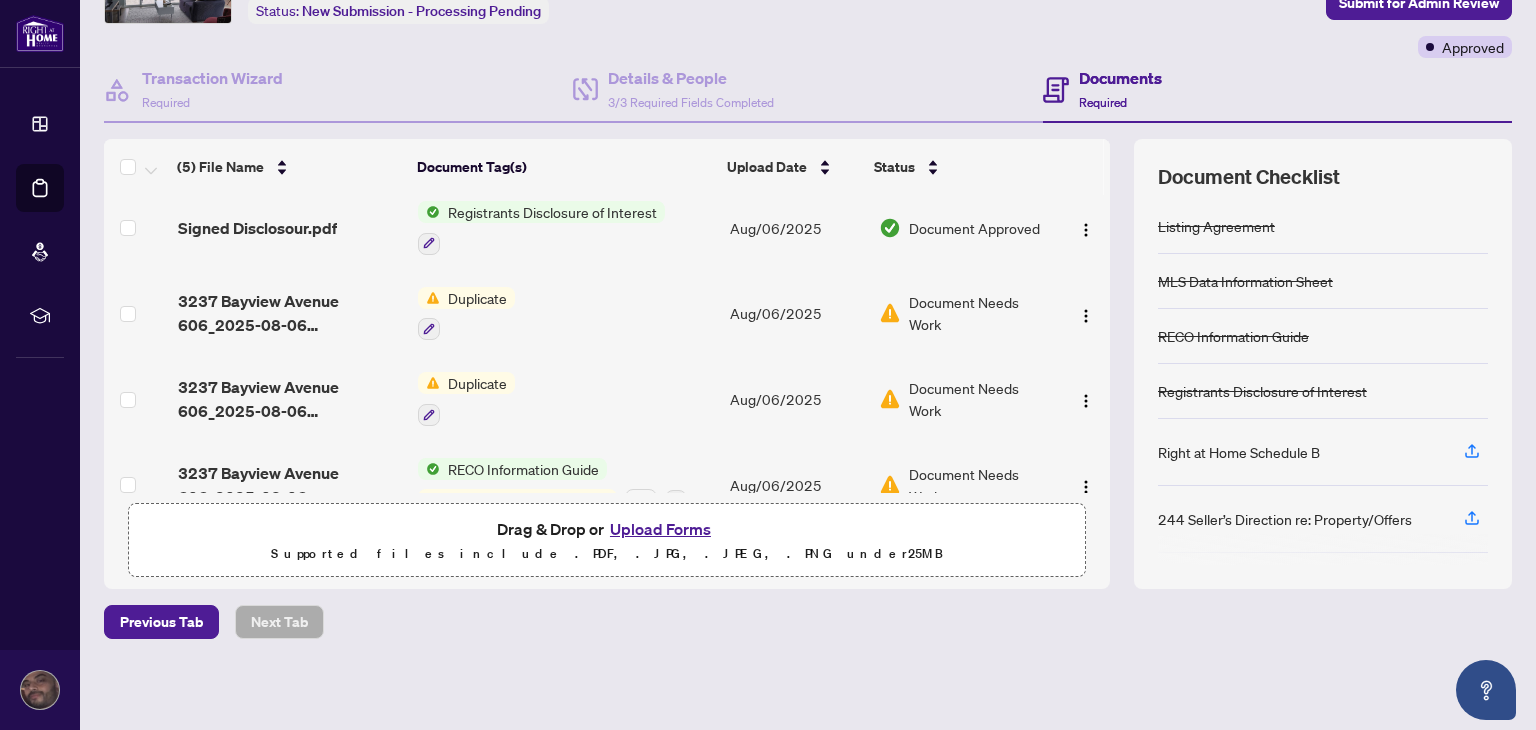 scroll, scrollTop: 129, scrollLeft: 0, axis: vertical 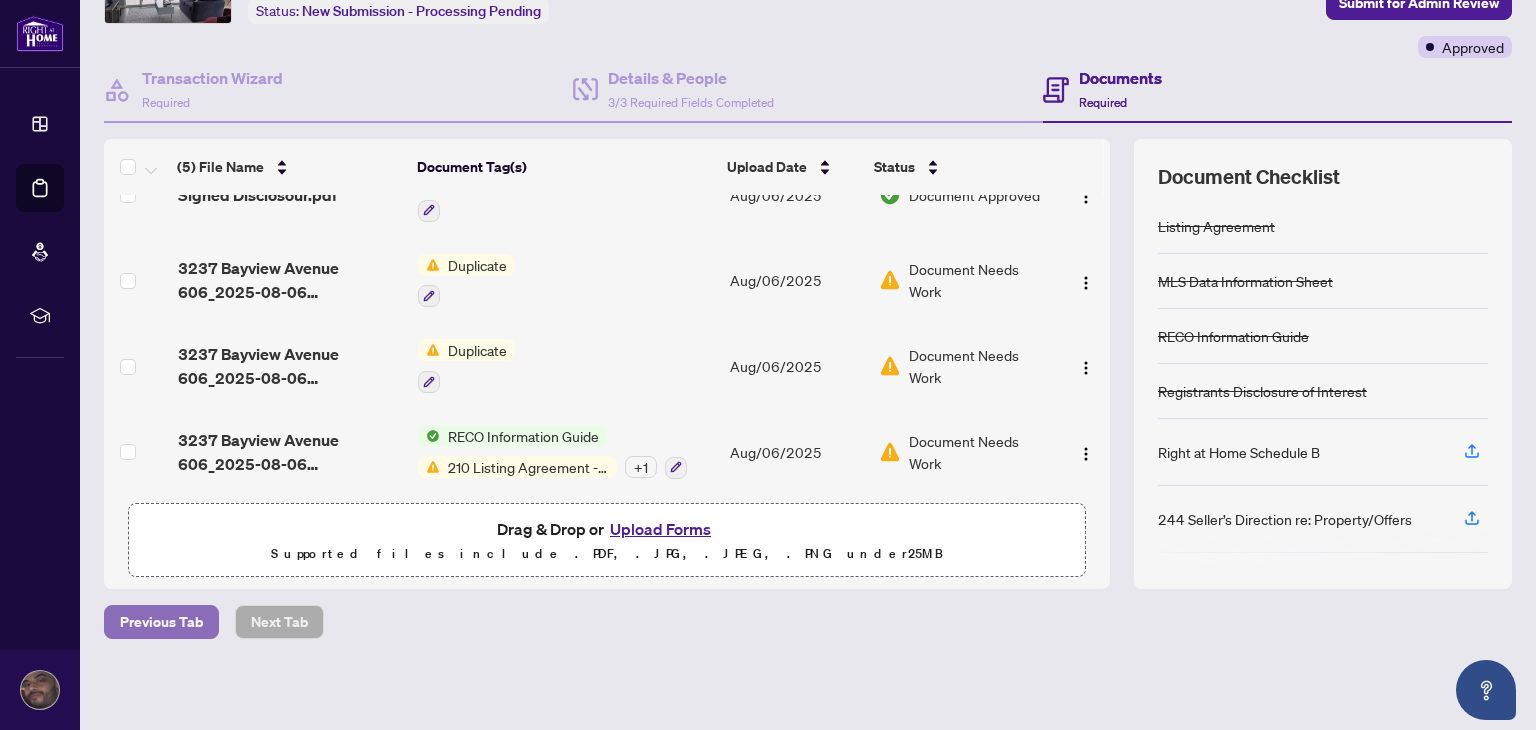 click on "Previous Tab" at bounding box center (161, 622) 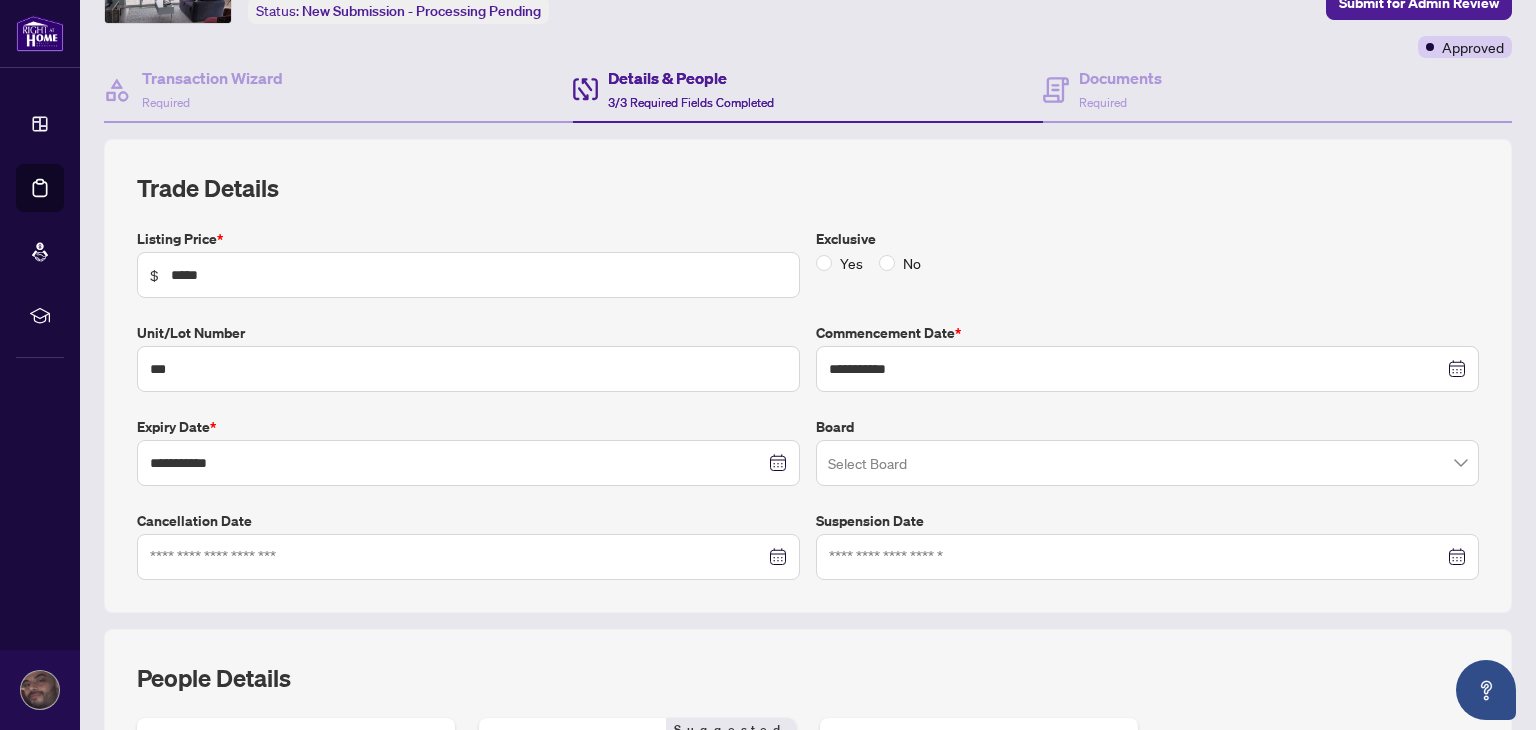 scroll, scrollTop: 37, scrollLeft: 0, axis: vertical 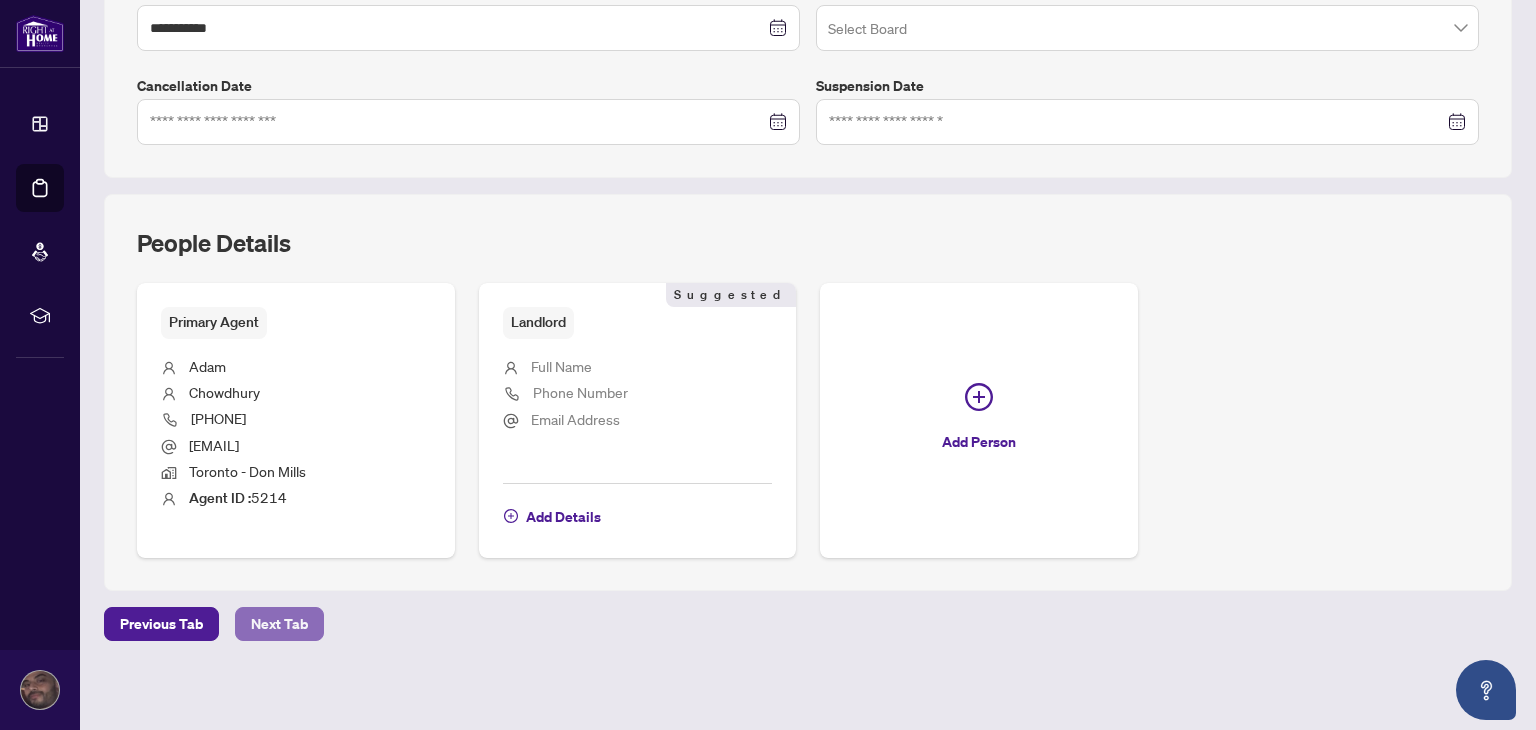 click on "Next Tab" at bounding box center [279, 624] 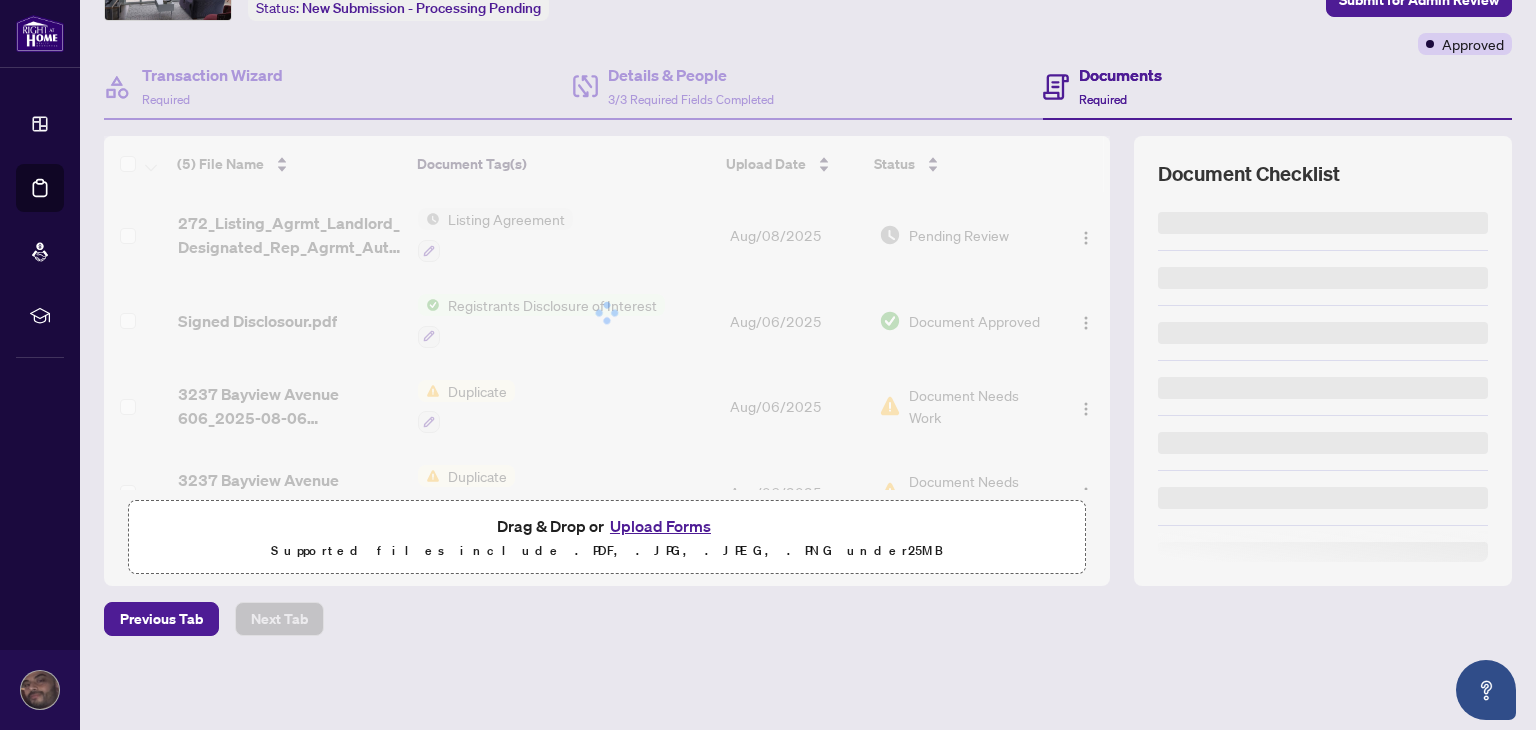 scroll, scrollTop: 0, scrollLeft: 0, axis: both 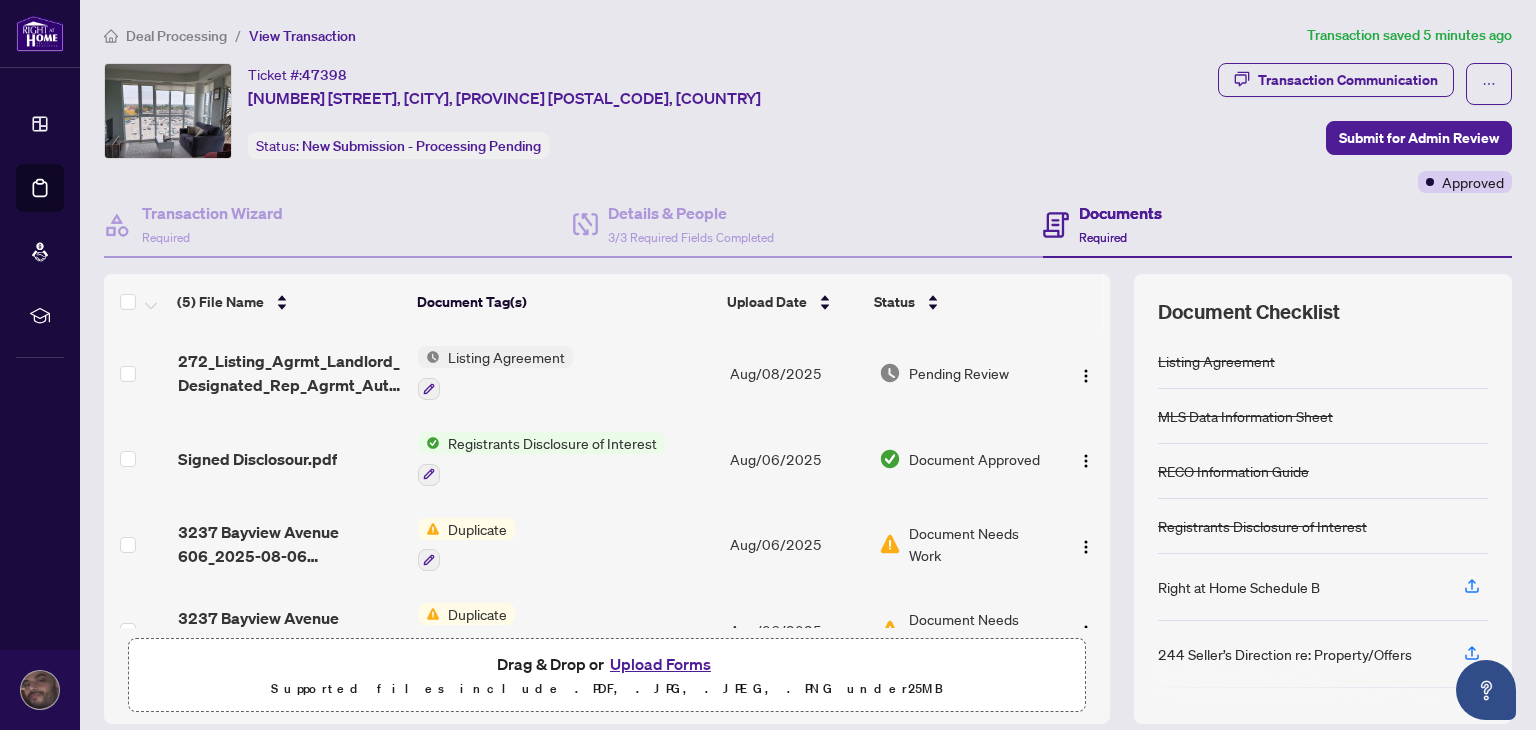 click on "View Transaction" at bounding box center (302, 36) 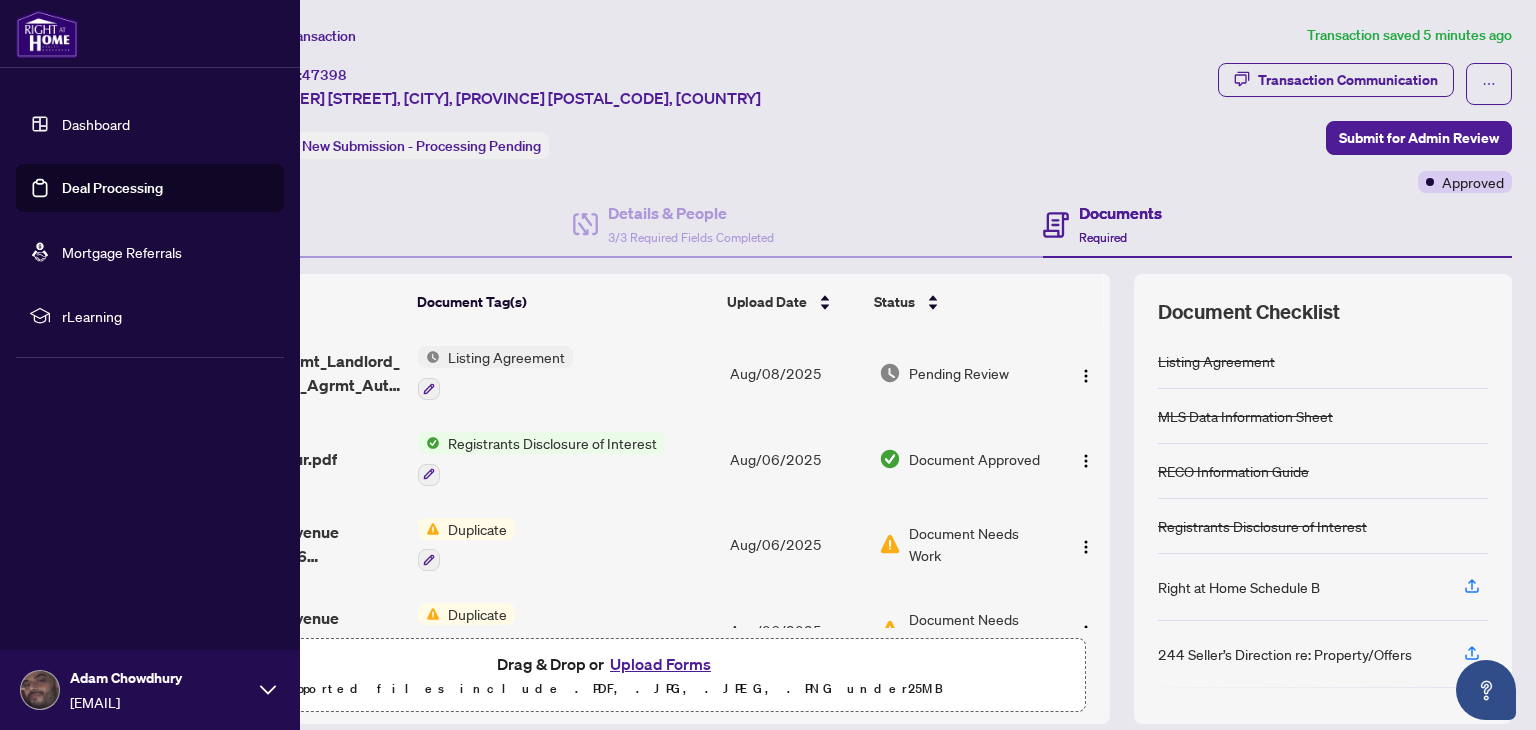 click on "Dashboard" at bounding box center [96, 124] 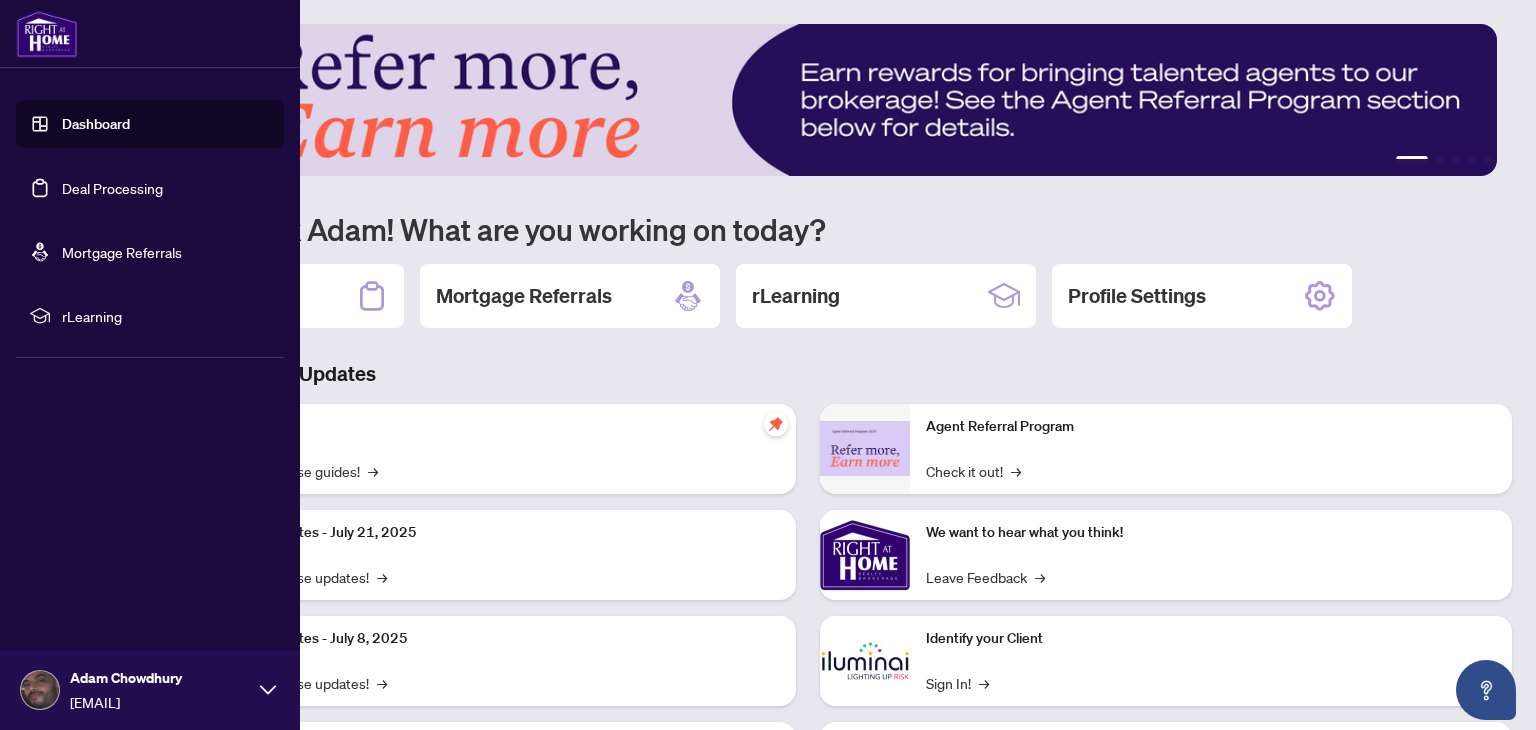 click on "Deal Processing" at bounding box center [112, 188] 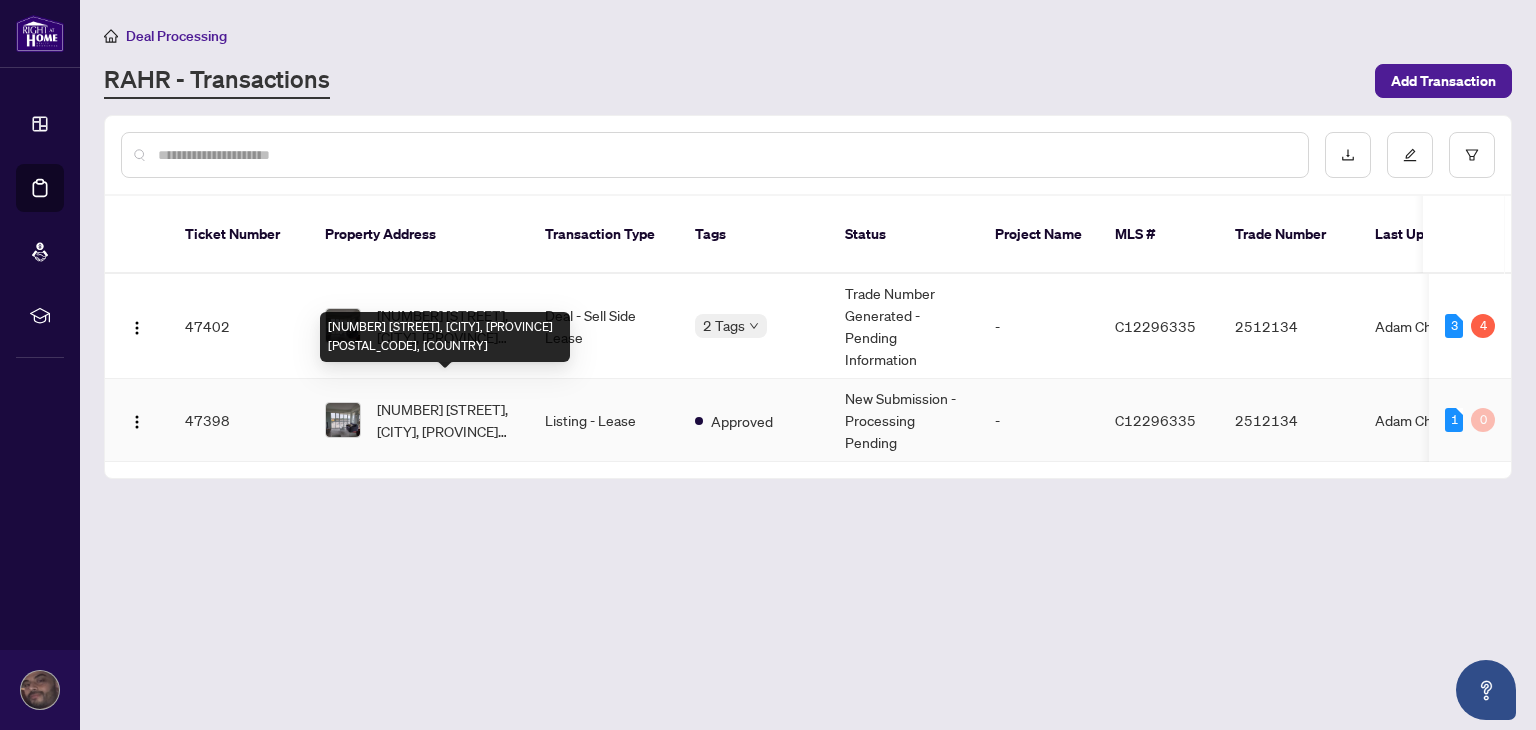 click on "[NUMBER] [STREET], [CITY], [PROVINCE] [POSTAL_CODE], [COUNTRY]" at bounding box center (445, 420) 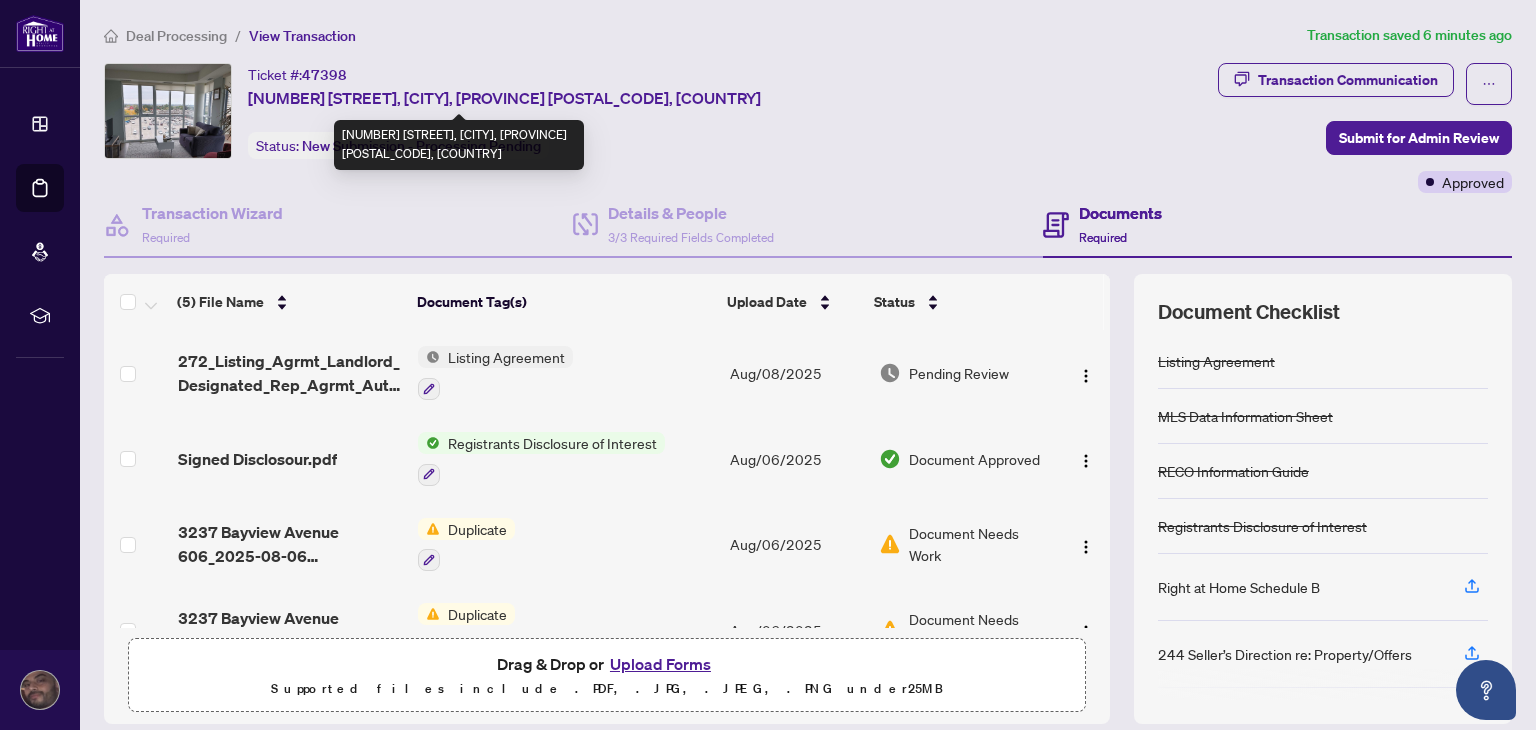 drag, startPoint x: 26, startPoint y: 1, endPoint x: 656, endPoint y: 107, distance: 638.8552 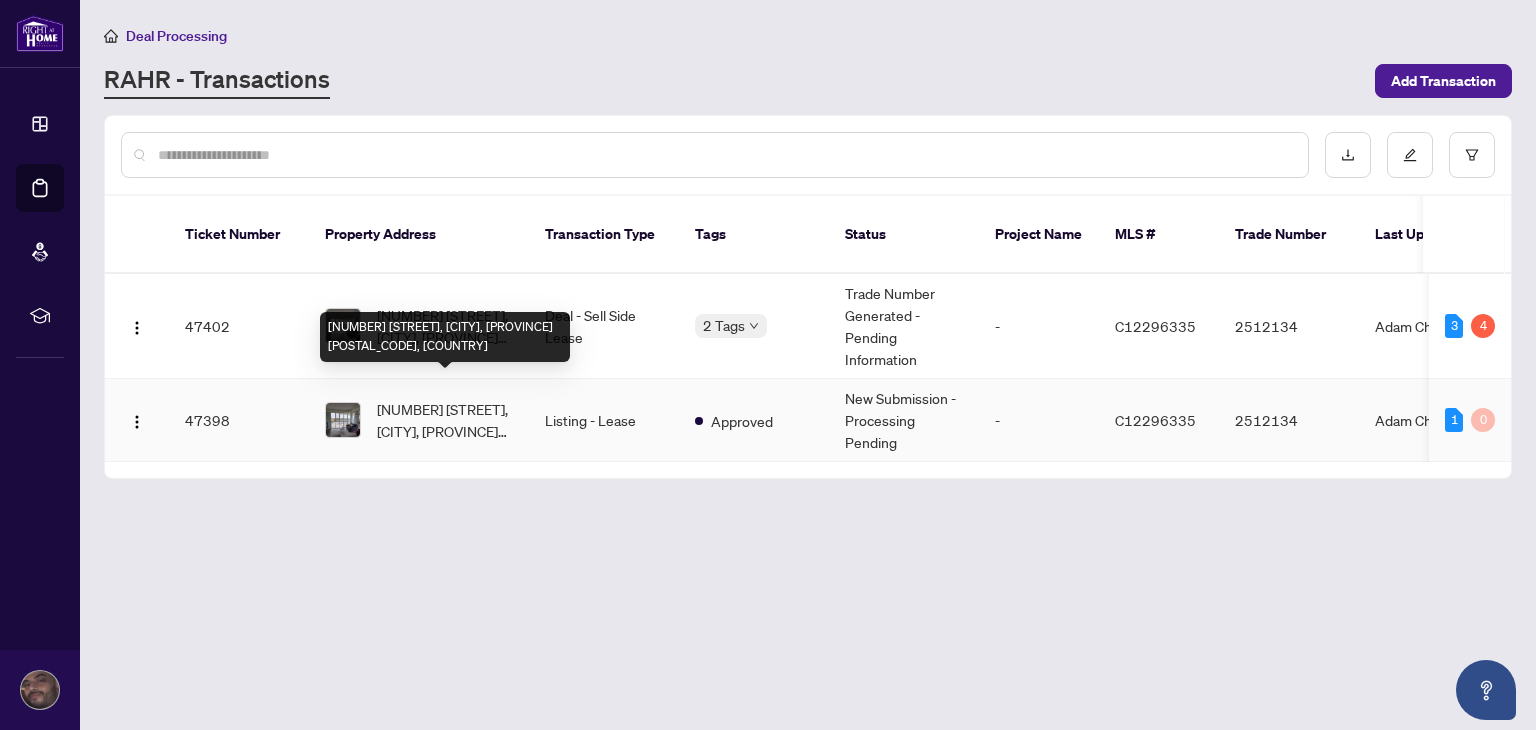click on "[NUMBER] [STREET], [CITY], [PROVINCE] [POSTAL_CODE], [COUNTRY]" at bounding box center [445, 420] 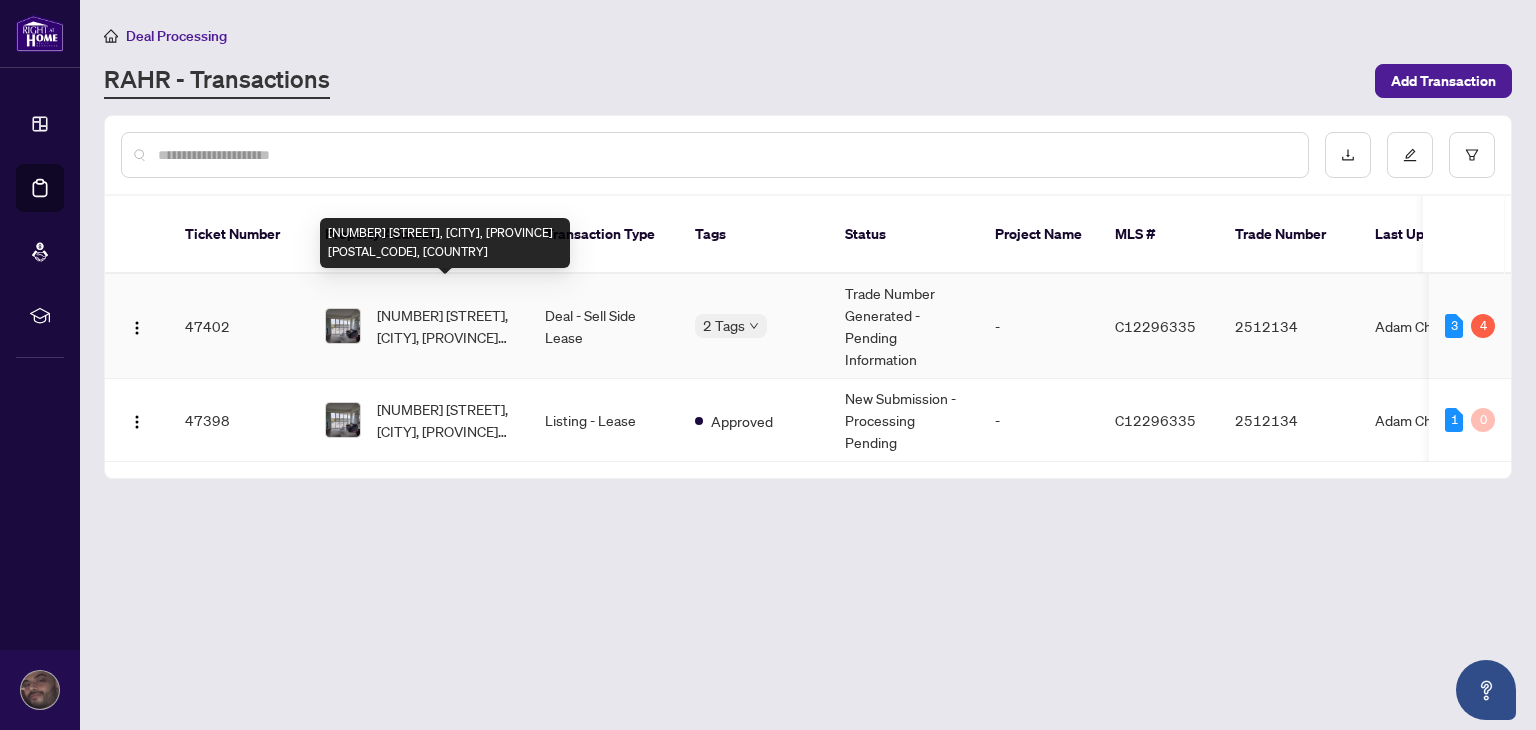click on "[NUMBER] [STREET], [CITY], [PROVINCE] [POSTAL_CODE], [COUNTRY]" at bounding box center (445, 326) 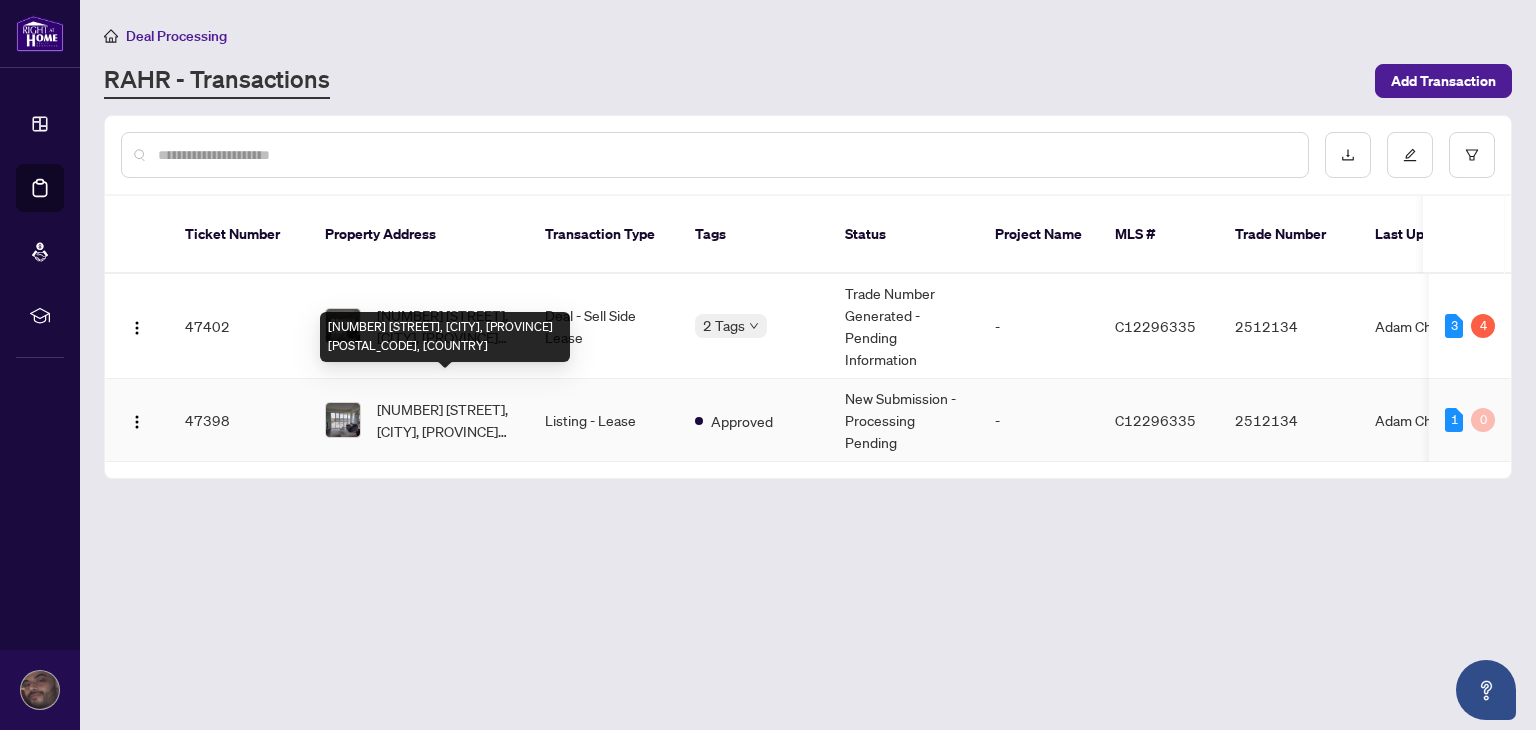 click on "[NUMBER] [STREET], [CITY], [PROVINCE] [POSTAL_CODE], [COUNTRY]" at bounding box center [445, 420] 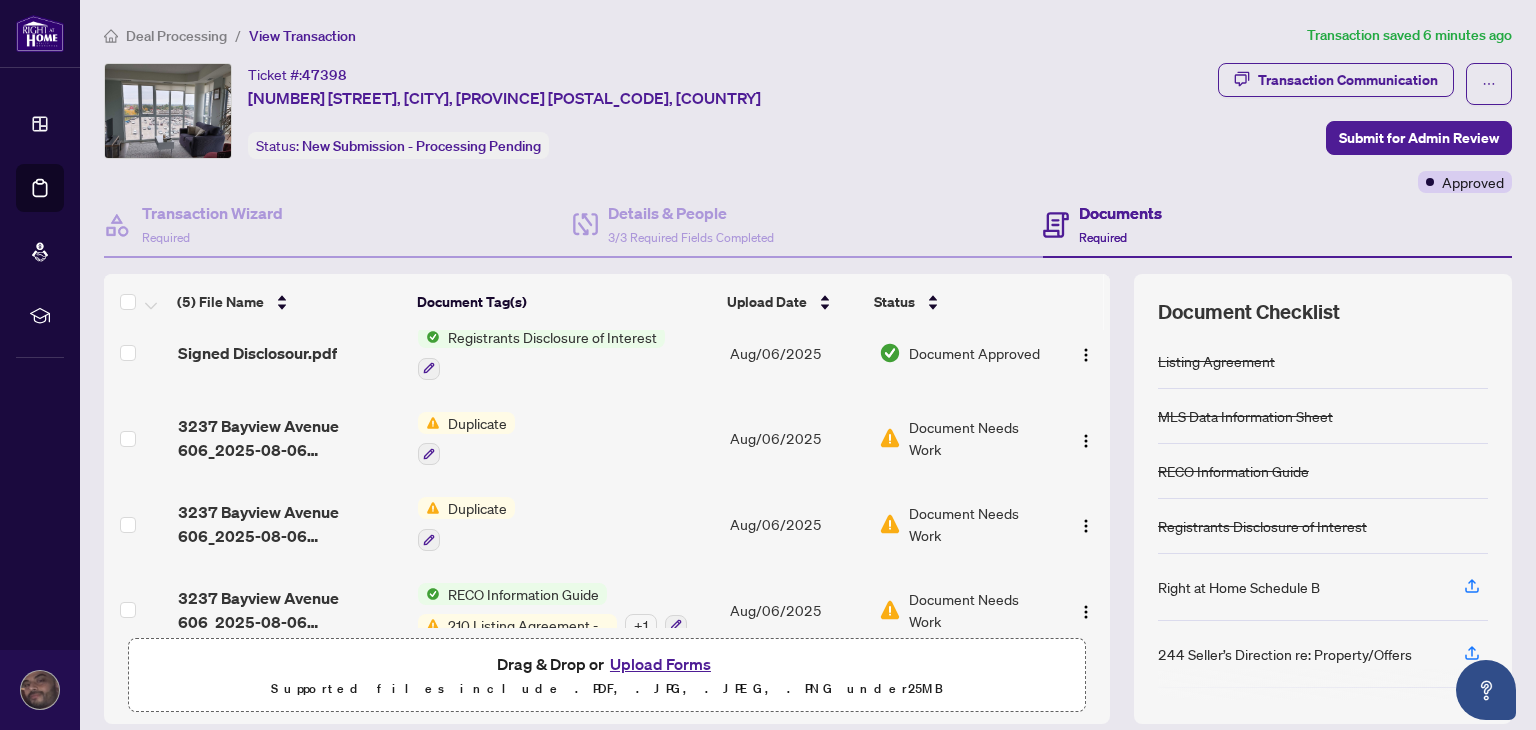 scroll, scrollTop: 129, scrollLeft: 0, axis: vertical 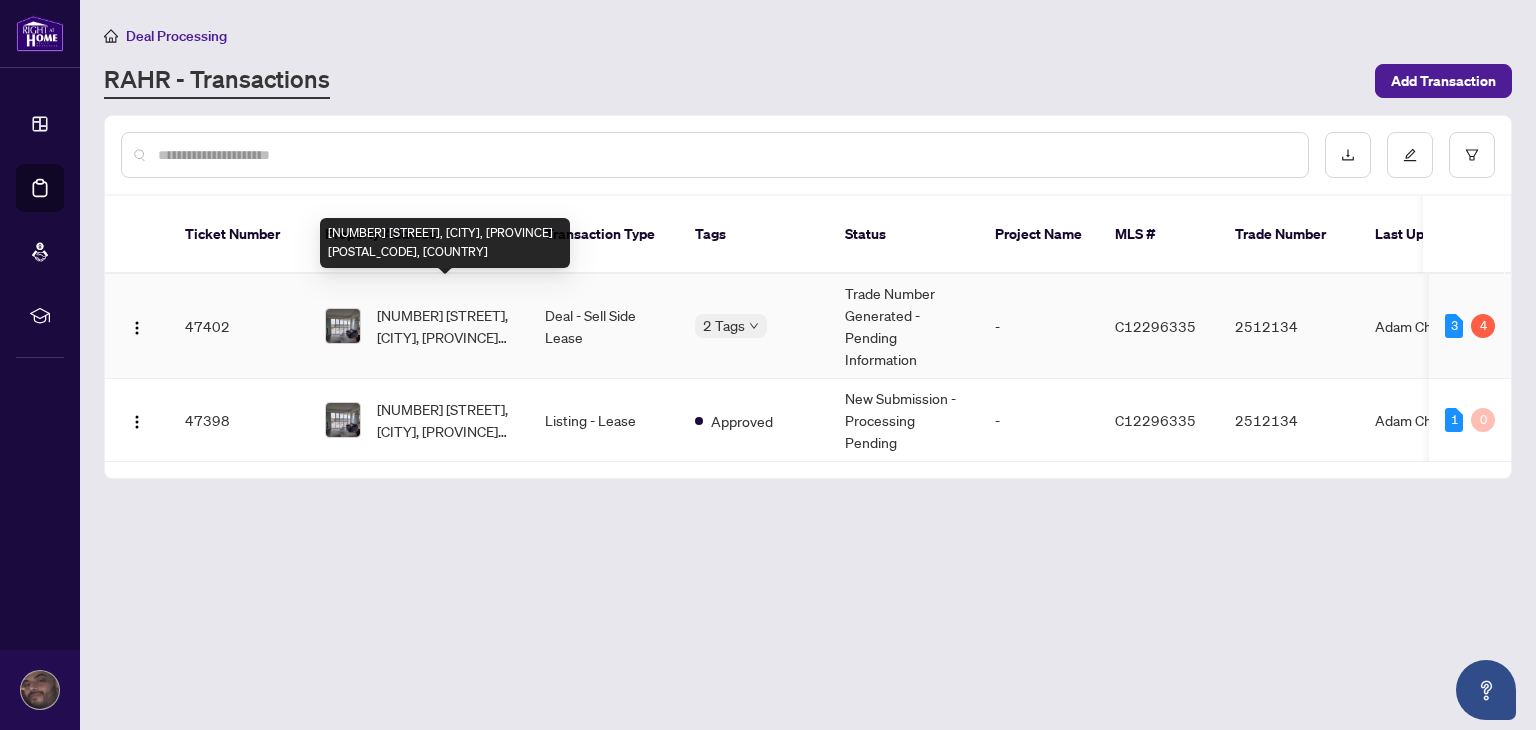 click on "[NUMBER] [STREET], [CITY], [PROVINCE] [POSTAL_CODE], [COUNTRY]" at bounding box center (445, 326) 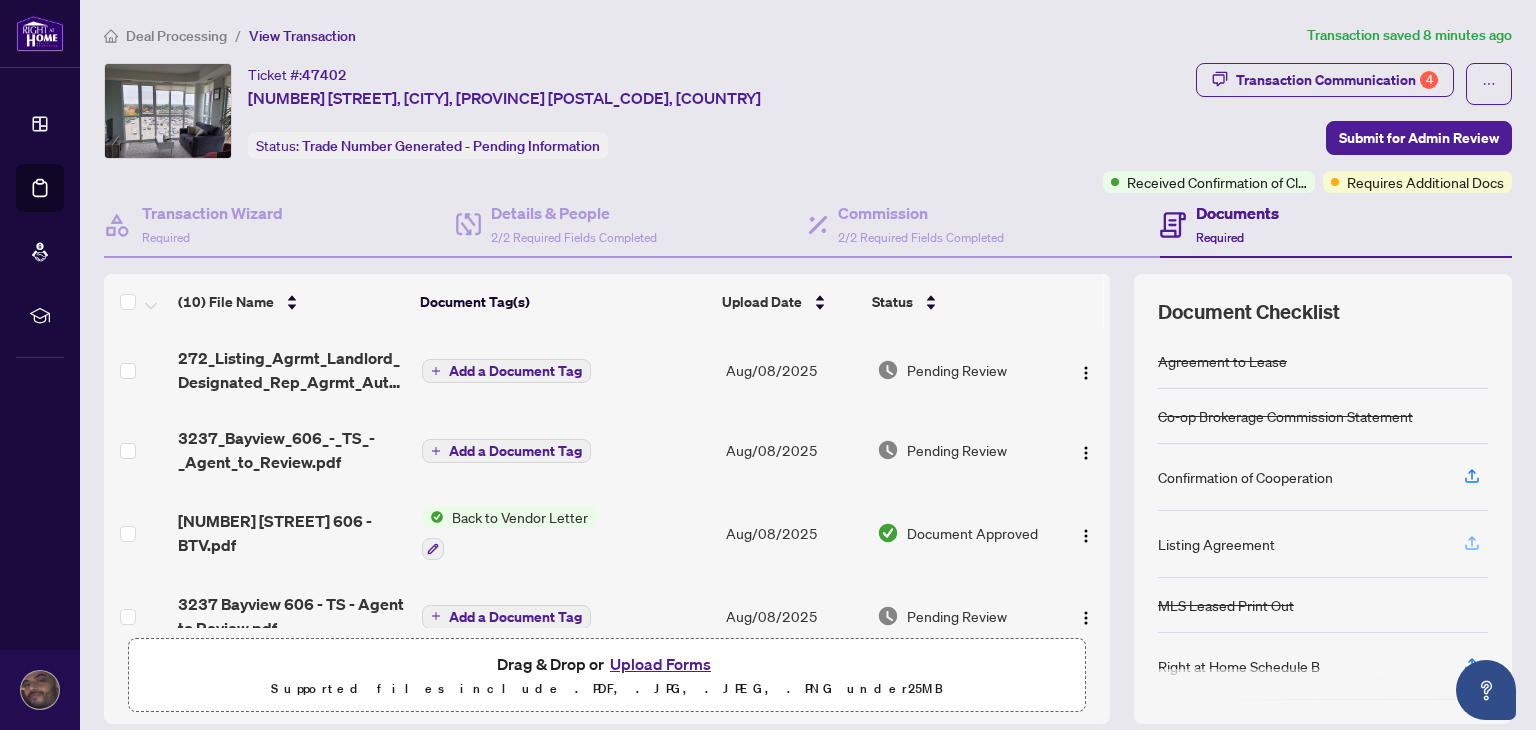 click 